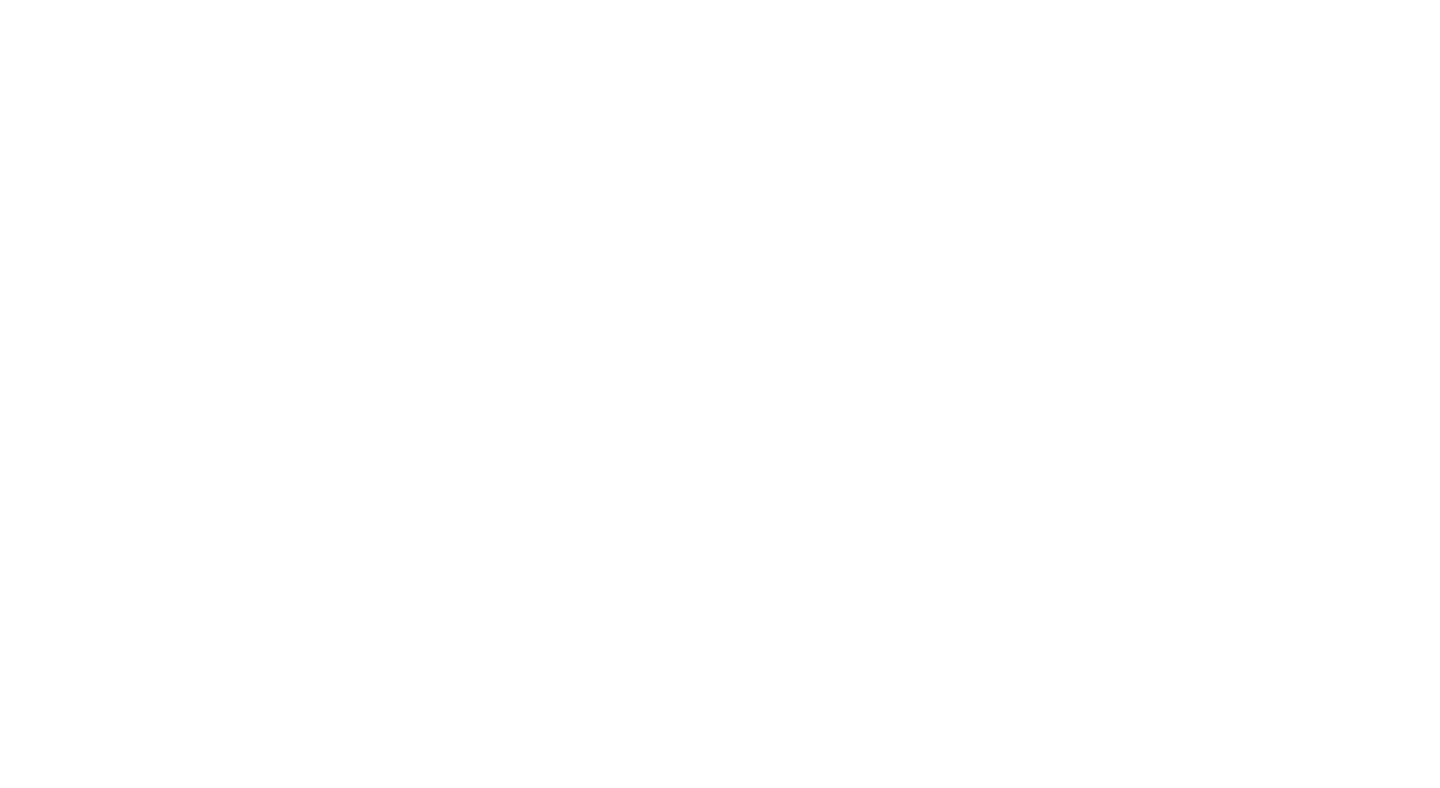 scroll, scrollTop: 0, scrollLeft: 0, axis: both 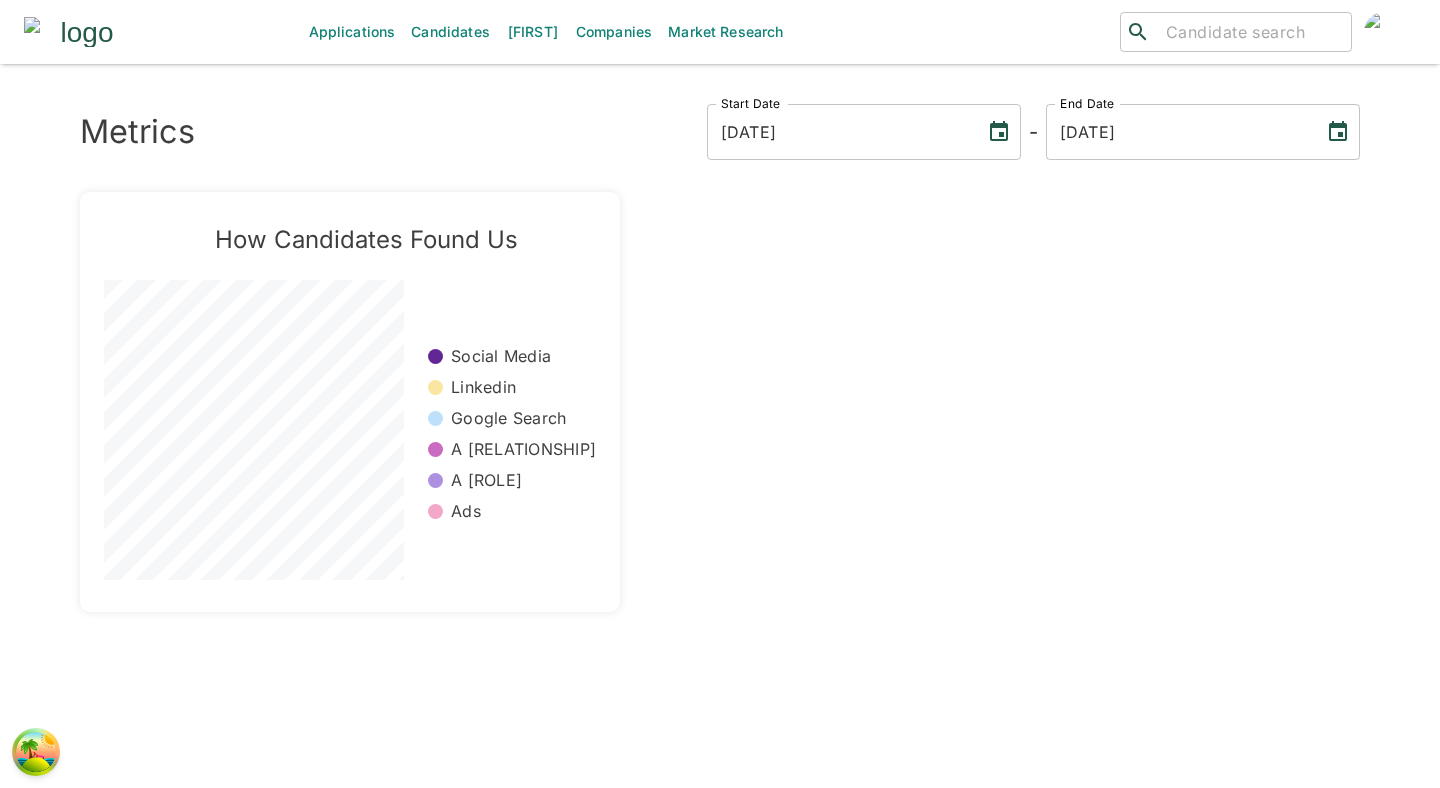 click on "Jobs" at bounding box center (533, 32) 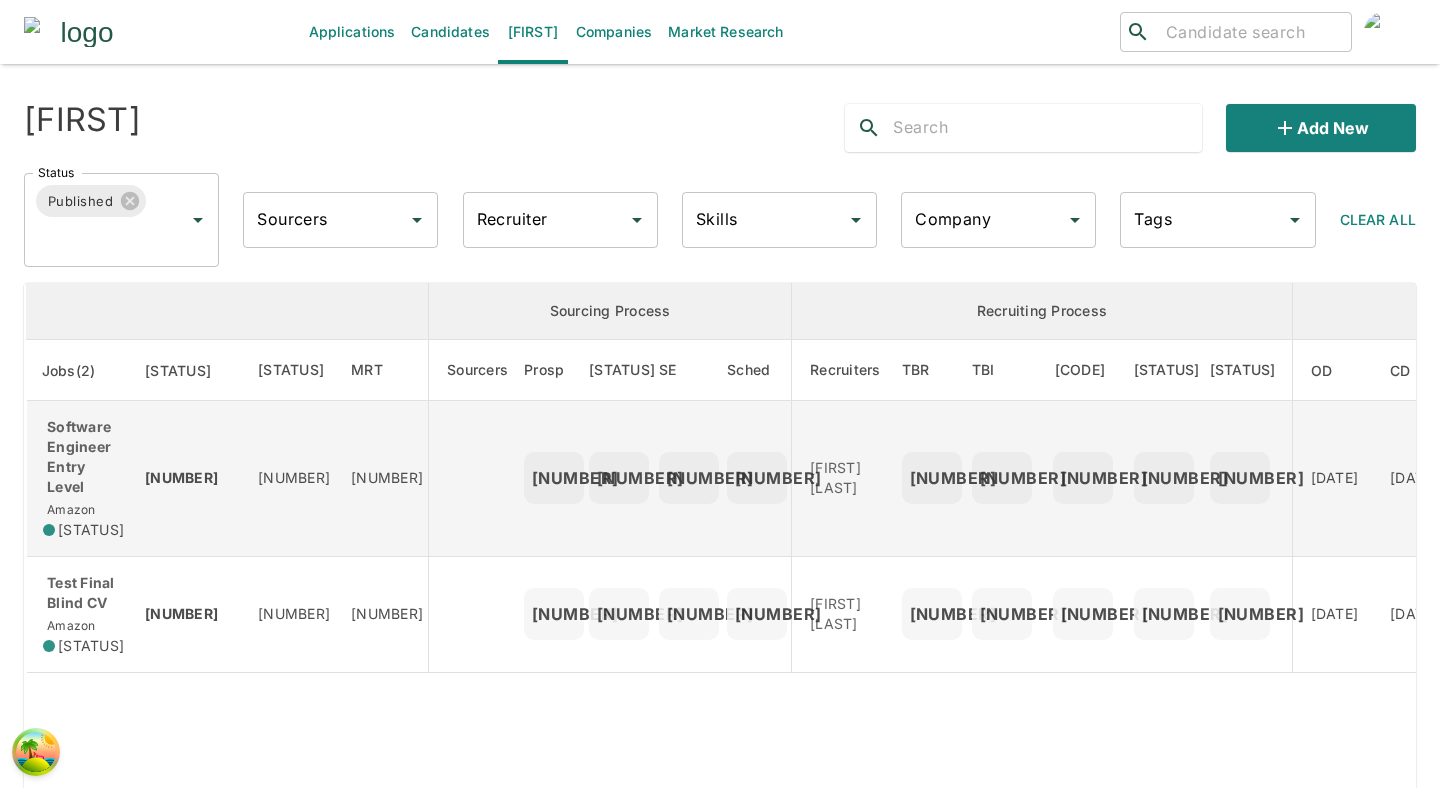 click on "1" at bounding box center [387, 479] 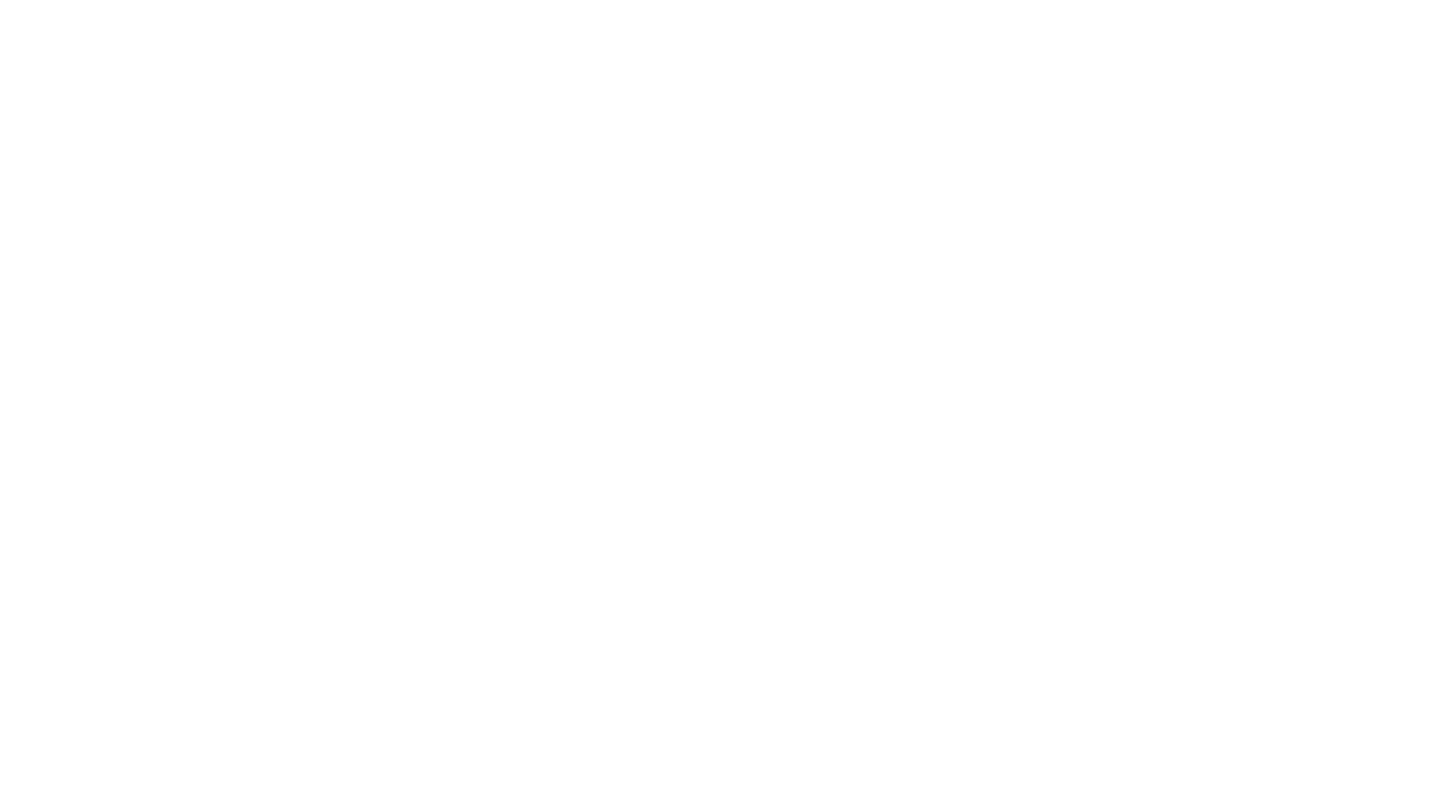 scroll, scrollTop: 0, scrollLeft: 0, axis: both 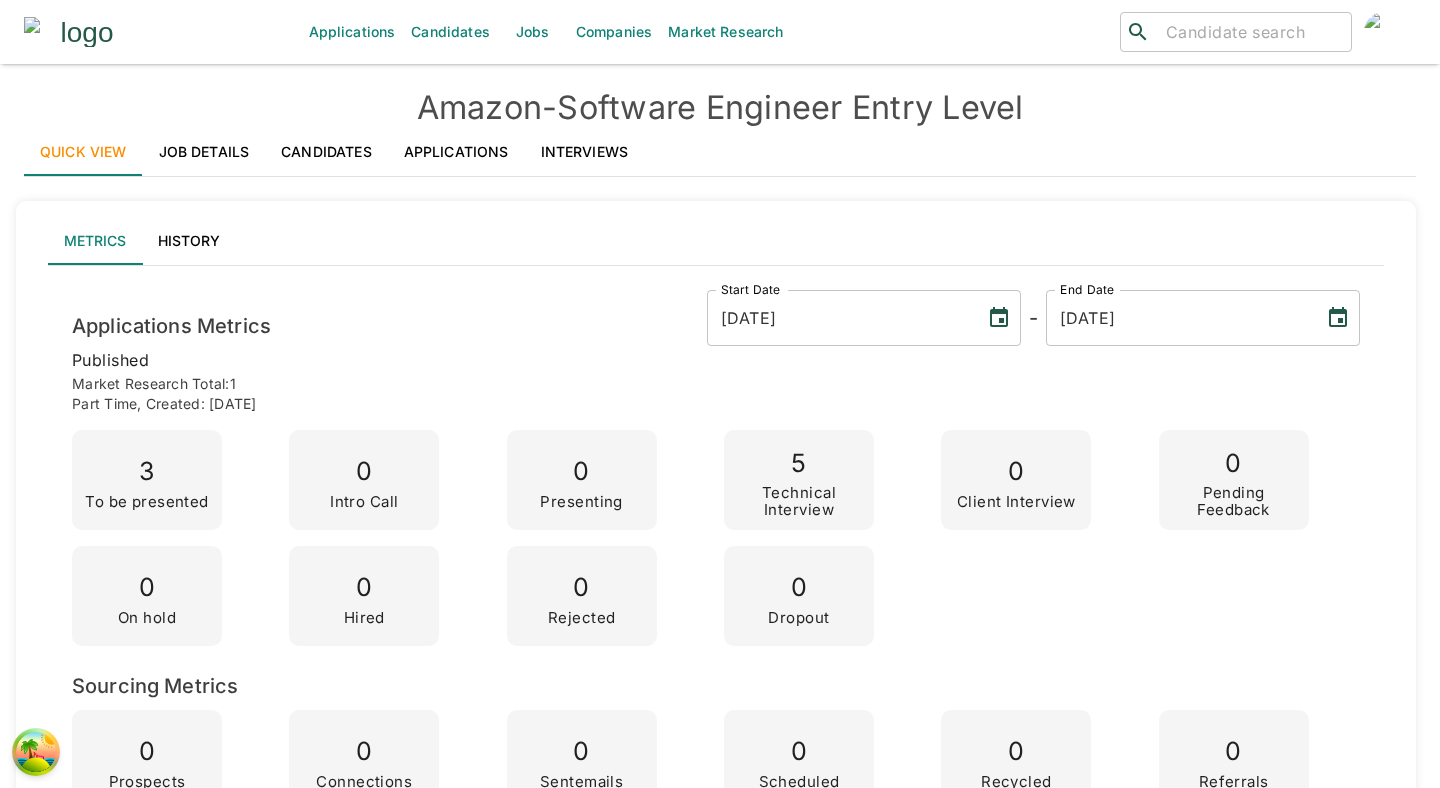 click on "Job Details" at bounding box center [204, 152] 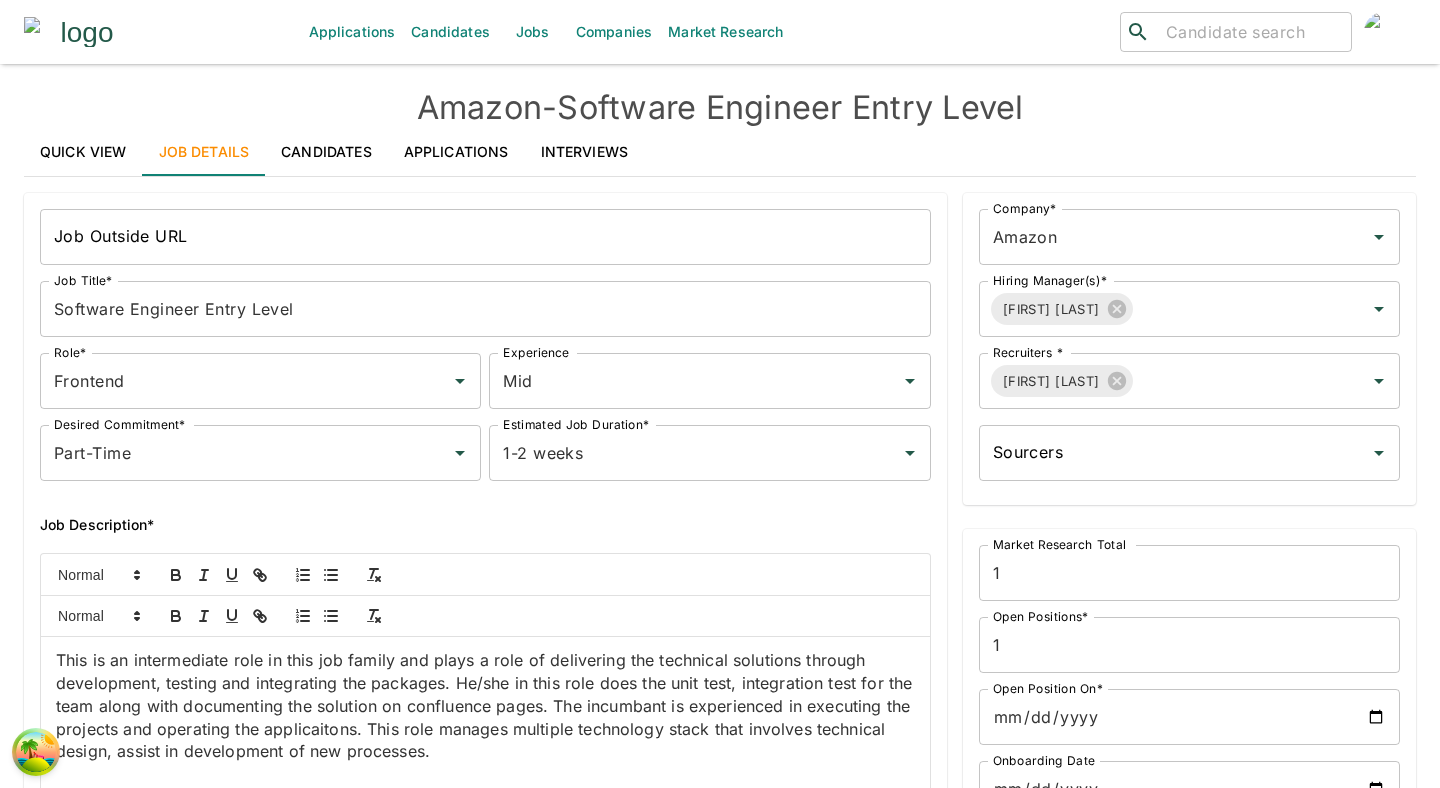 click on "Job Details" at bounding box center (204, 152) 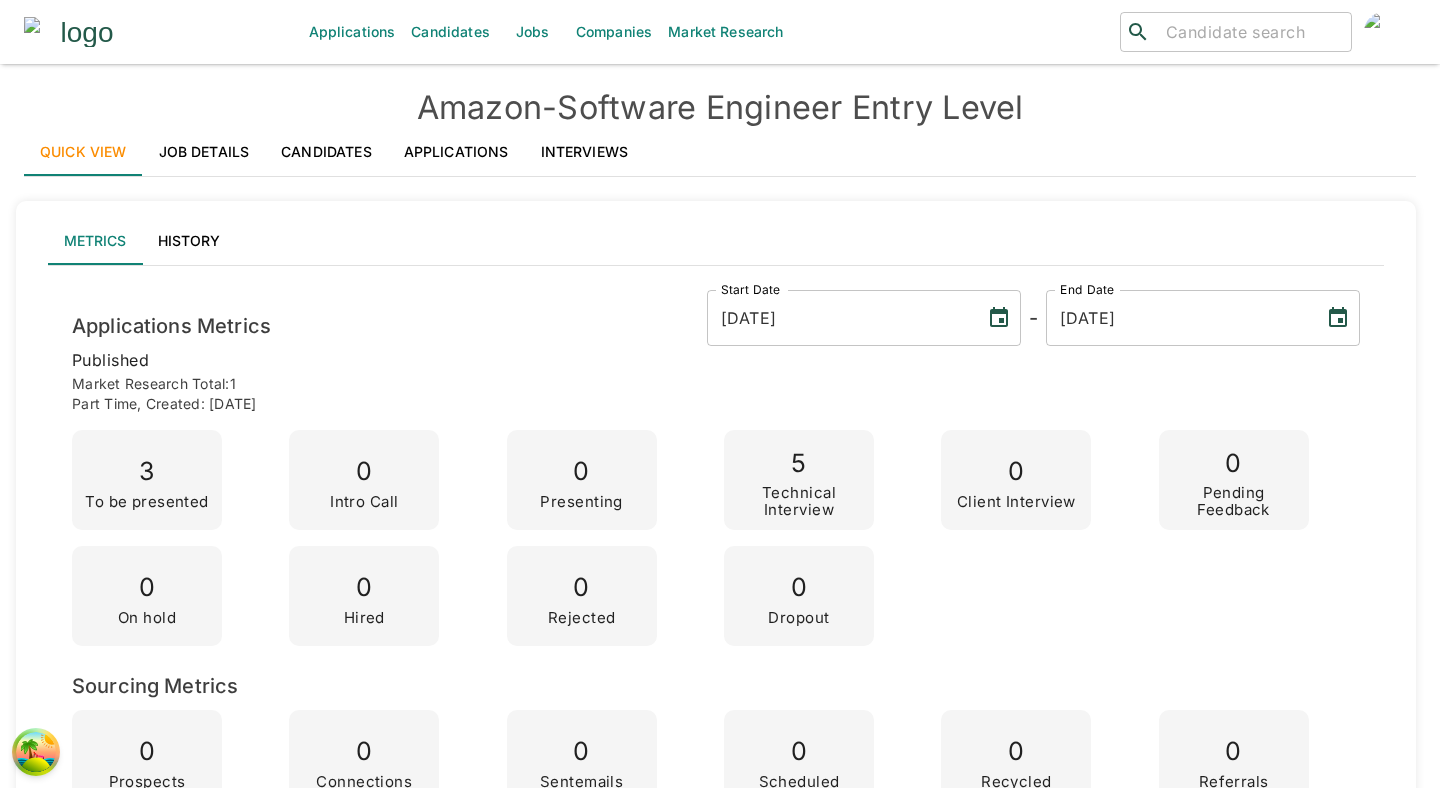 scroll, scrollTop: 13, scrollLeft: 0, axis: vertical 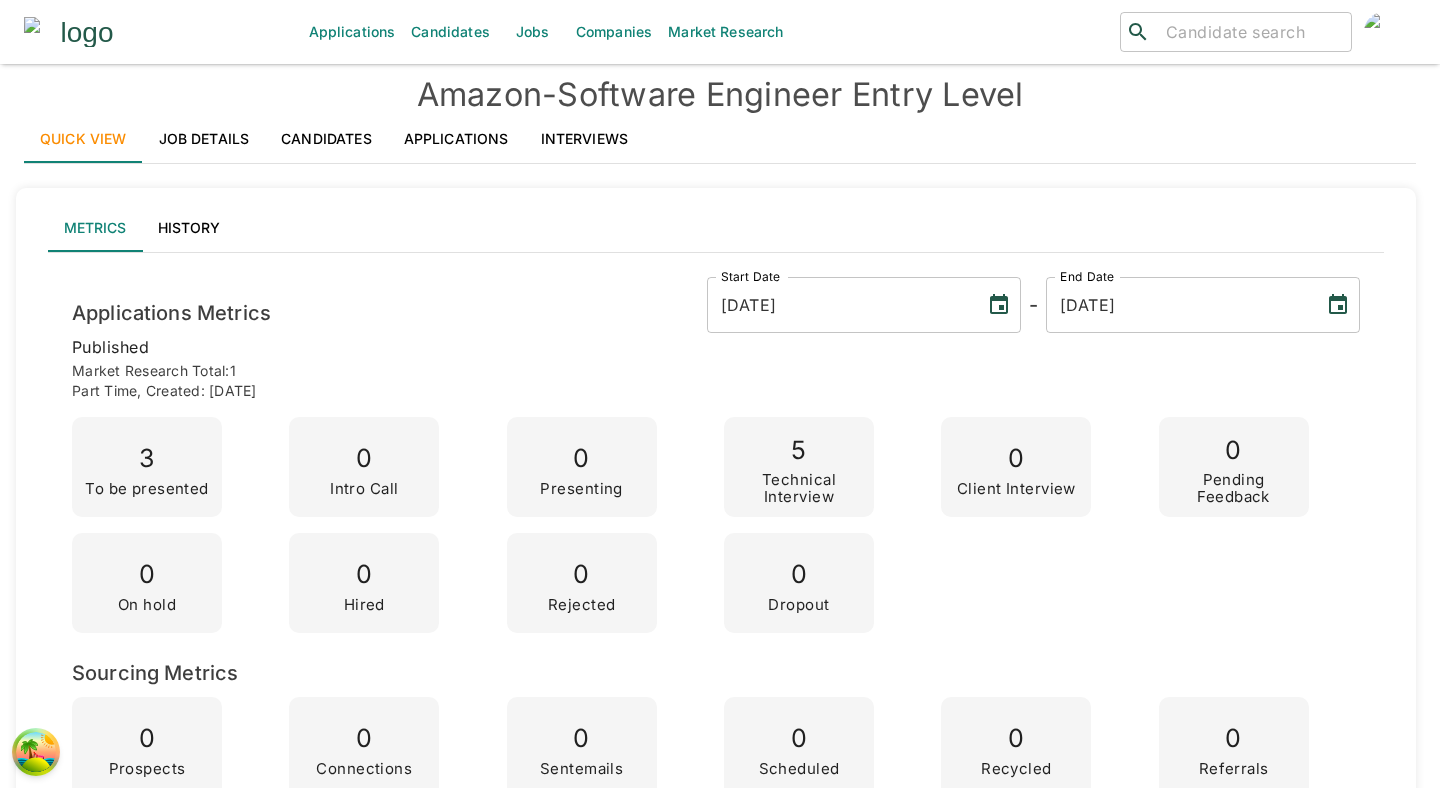 click on "History" at bounding box center [189, 228] 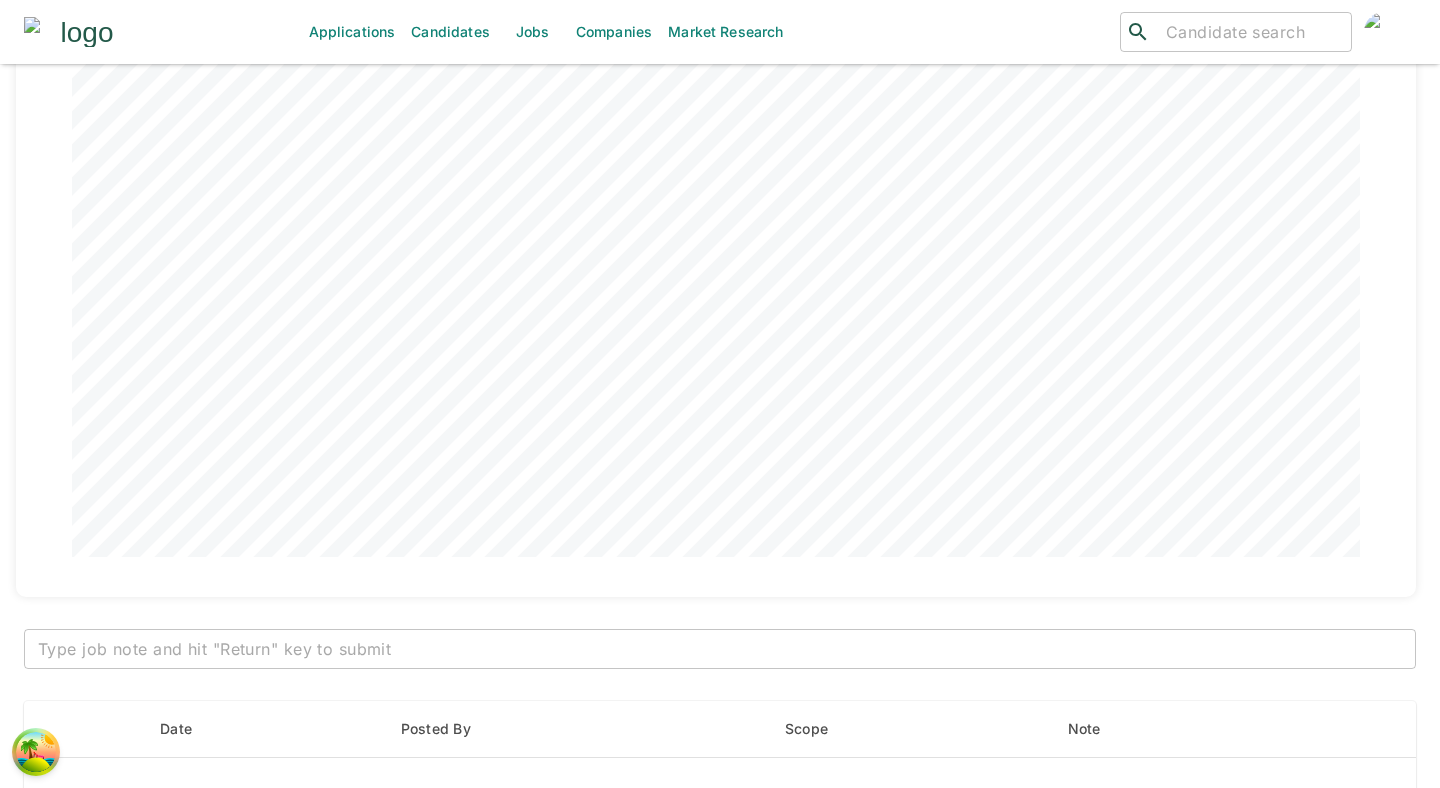 scroll, scrollTop: 0, scrollLeft: 0, axis: both 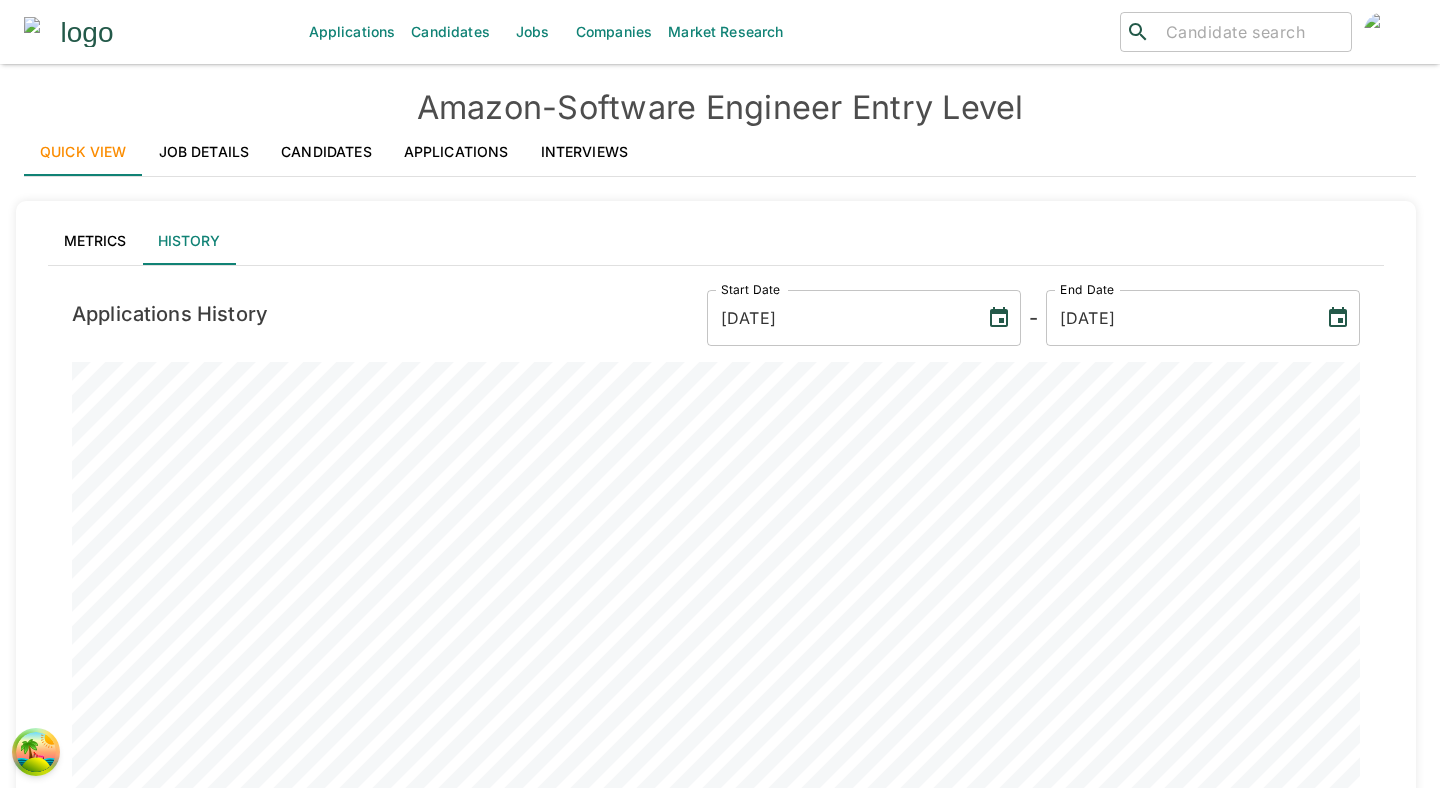 click on "Metrics" at bounding box center (95, 241) 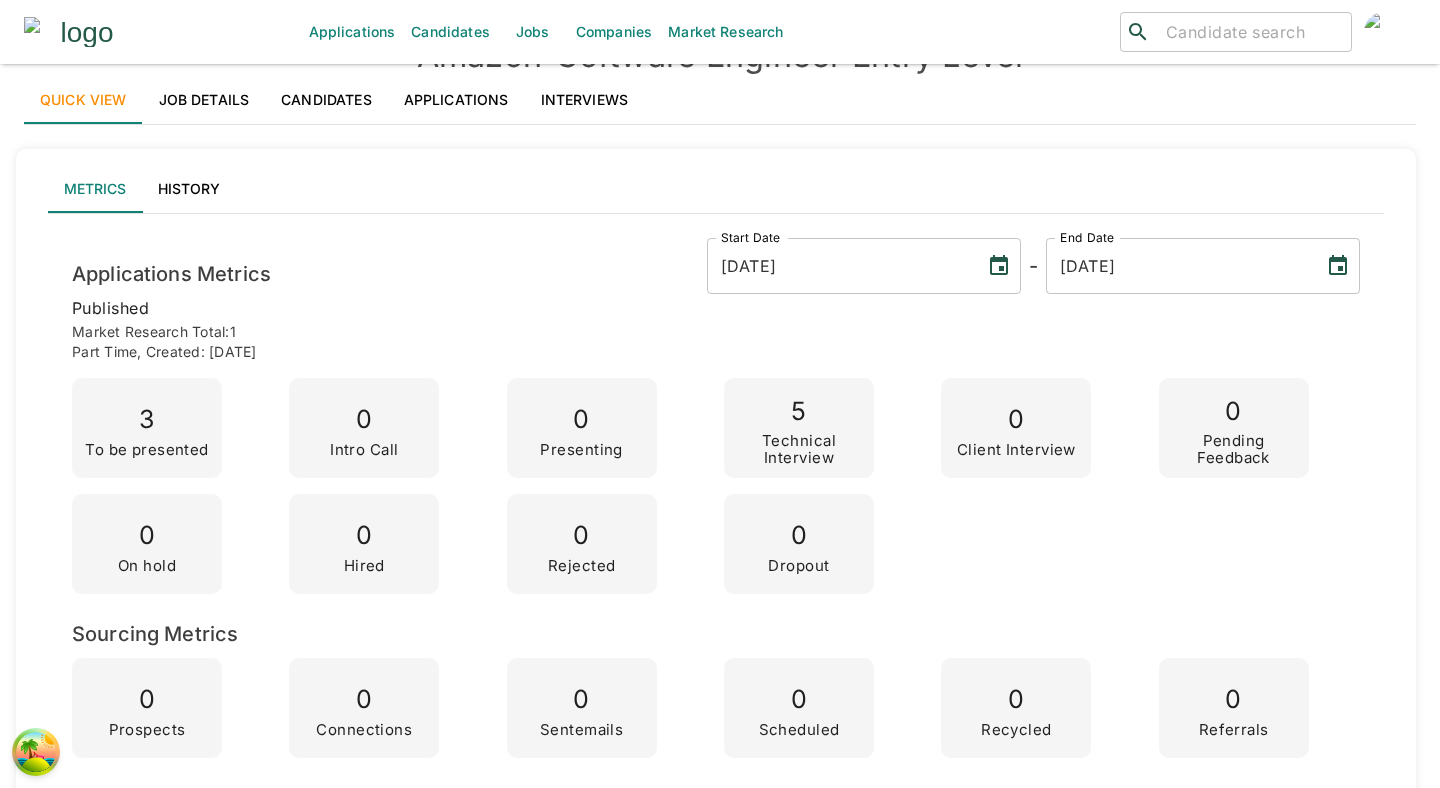 scroll, scrollTop: 0, scrollLeft: 0, axis: both 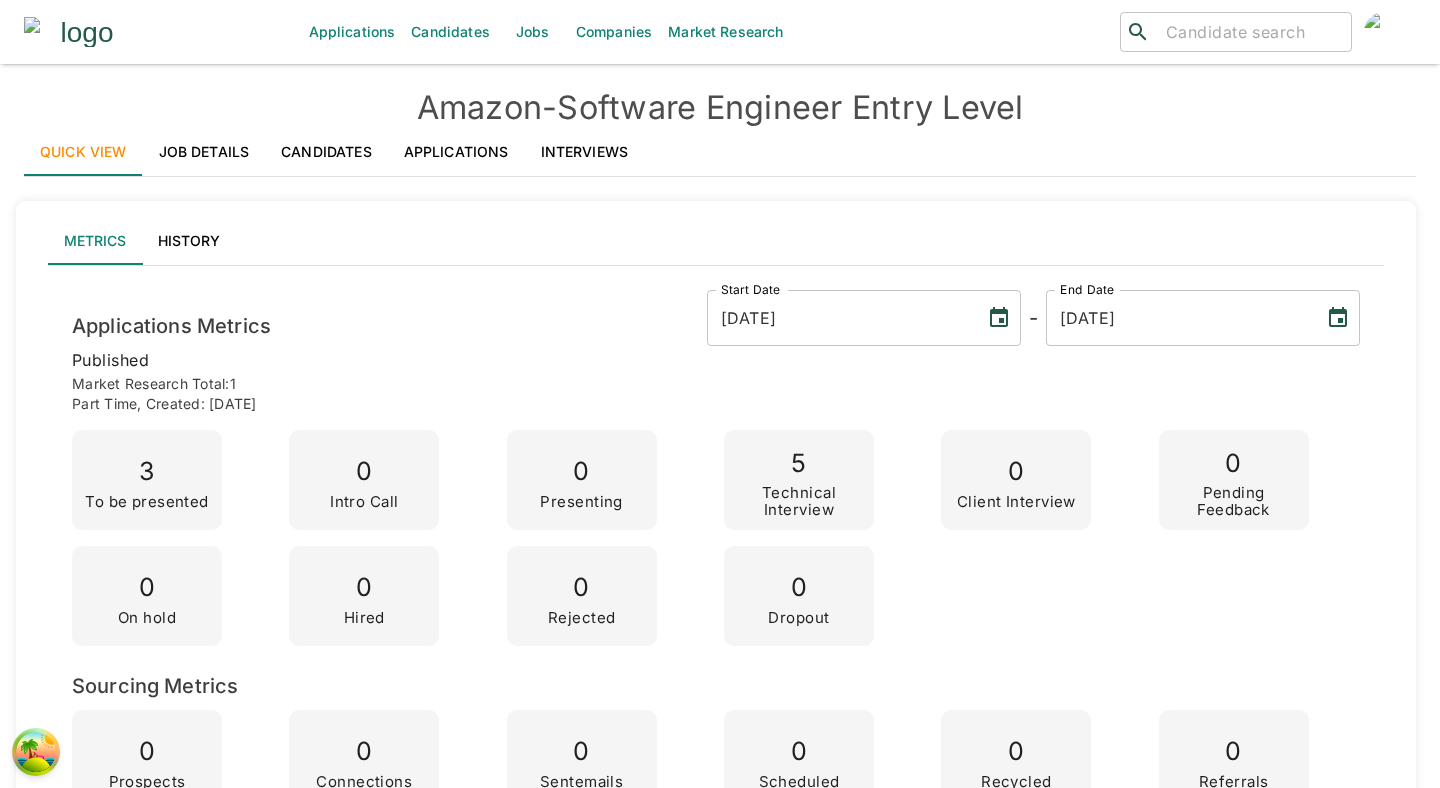 click on "Applications" at bounding box center (456, 152) 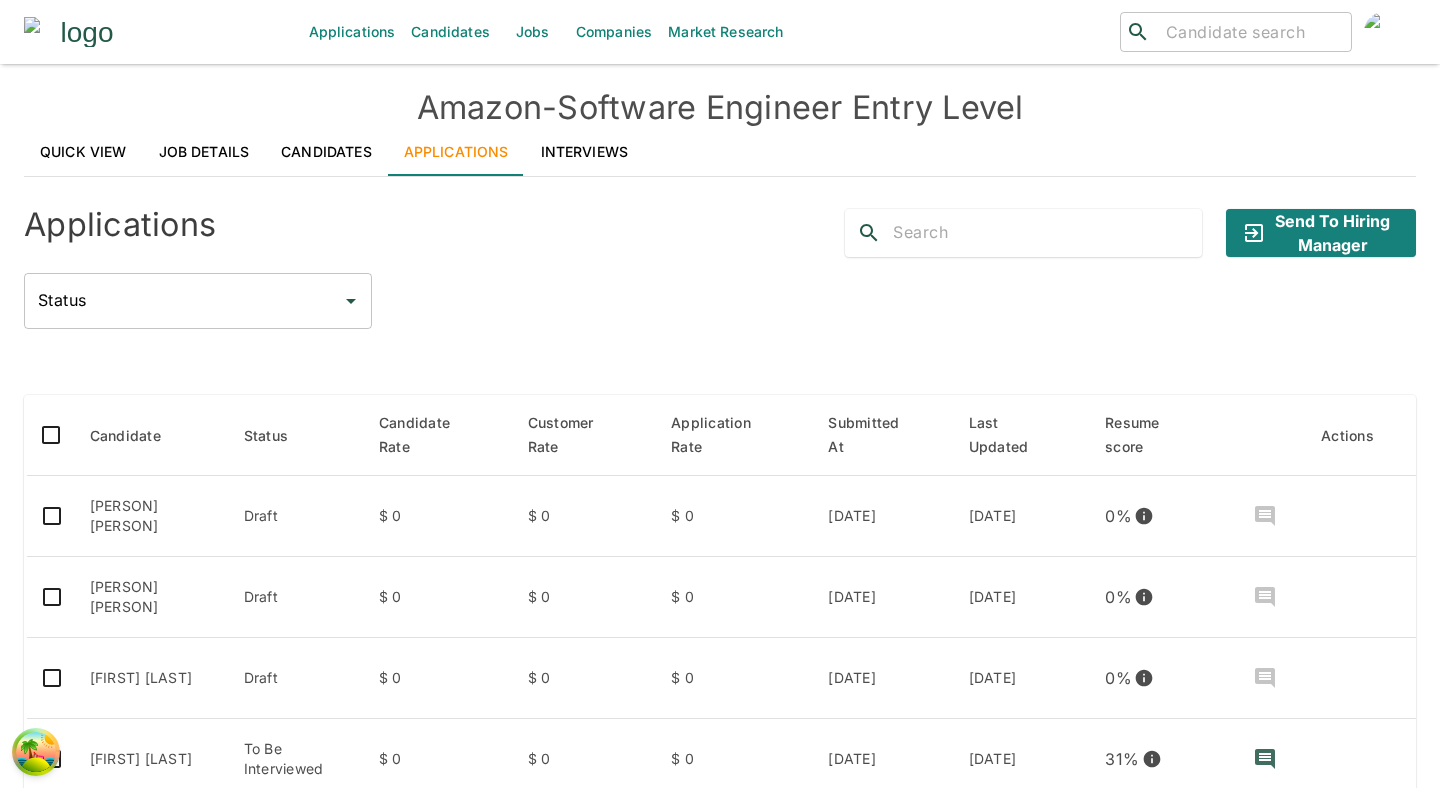 click on "Candidates" at bounding box center [326, 152] 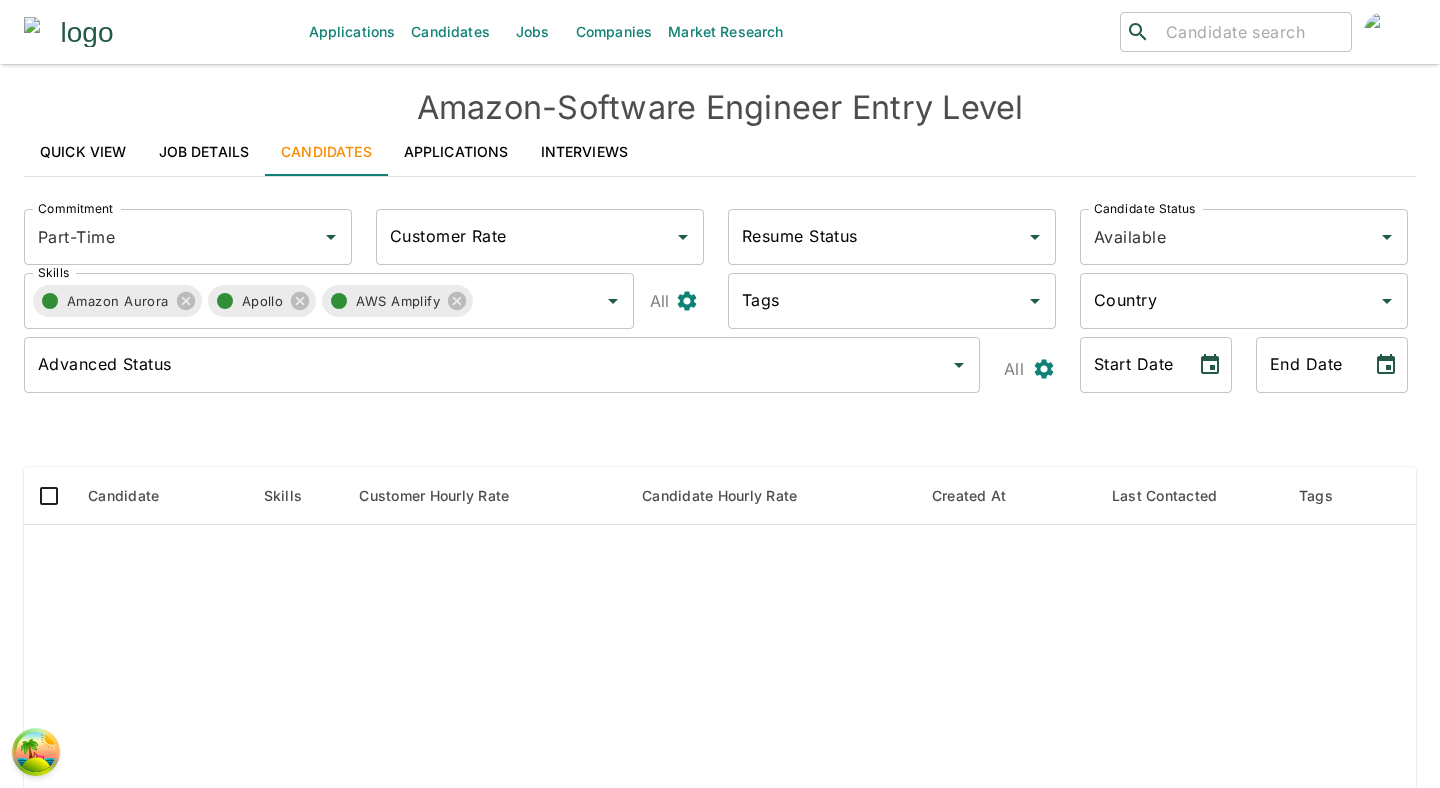 click on "Job Details" at bounding box center [204, 152] 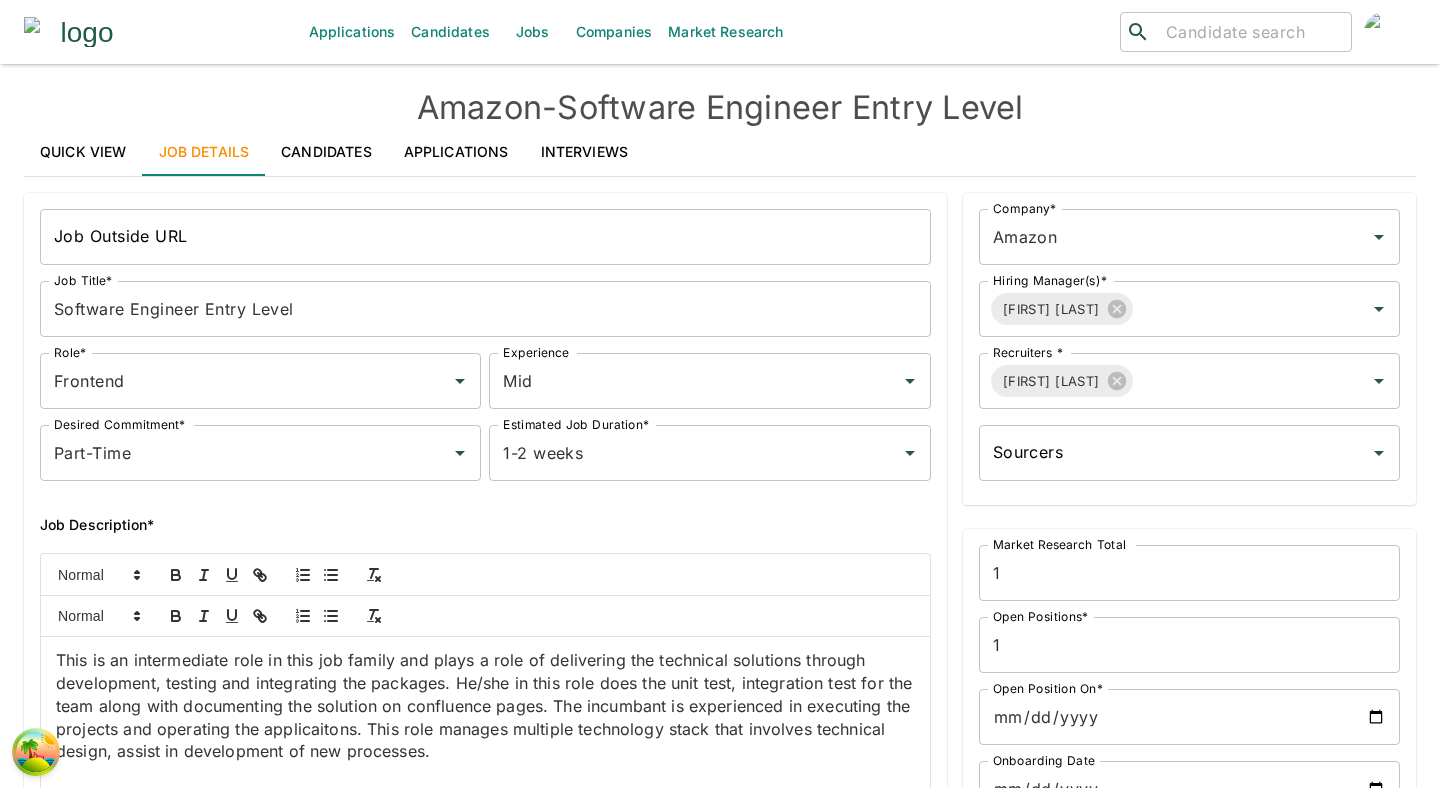 click on "Quick View" at bounding box center (83, 152) 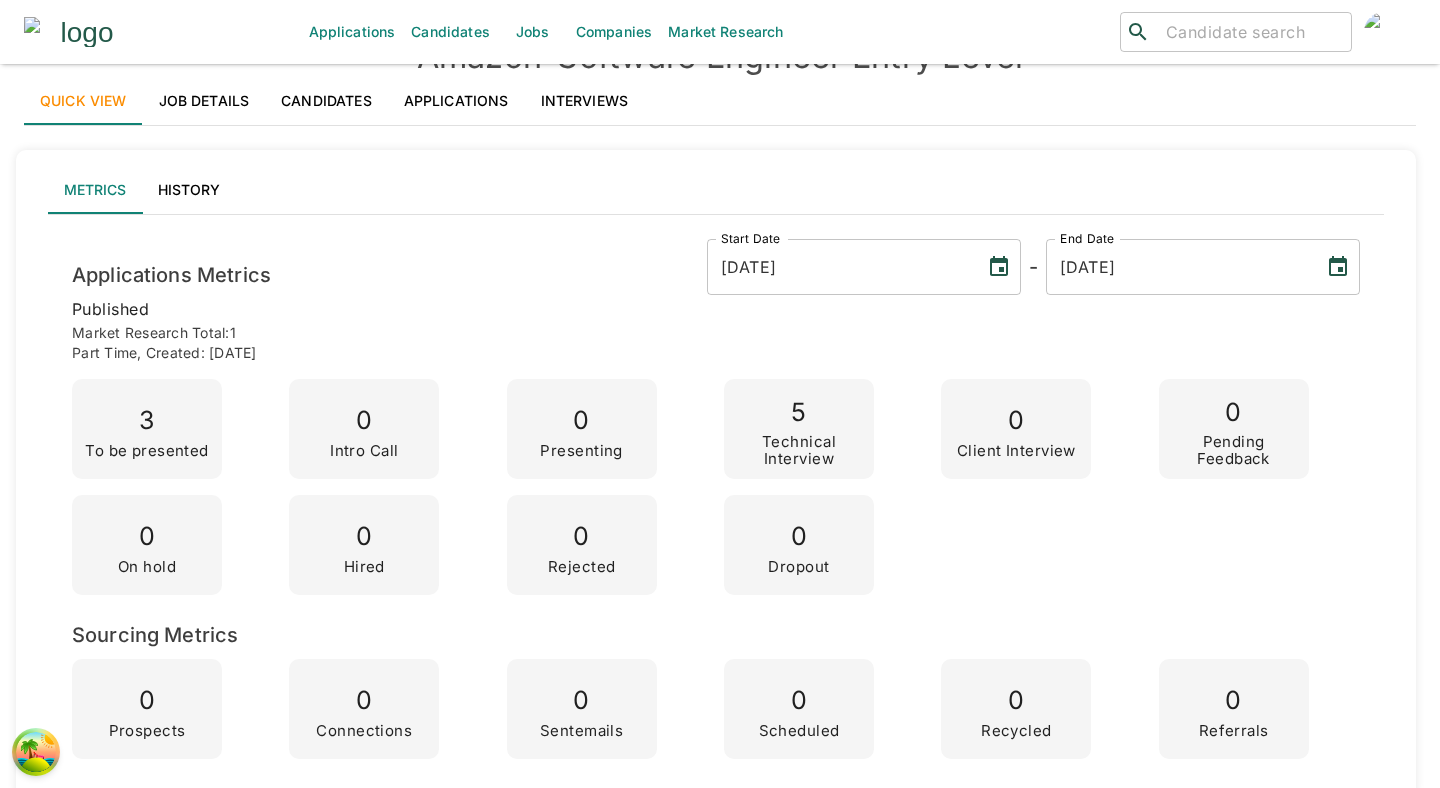 scroll, scrollTop: 0, scrollLeft: 0, axis: both 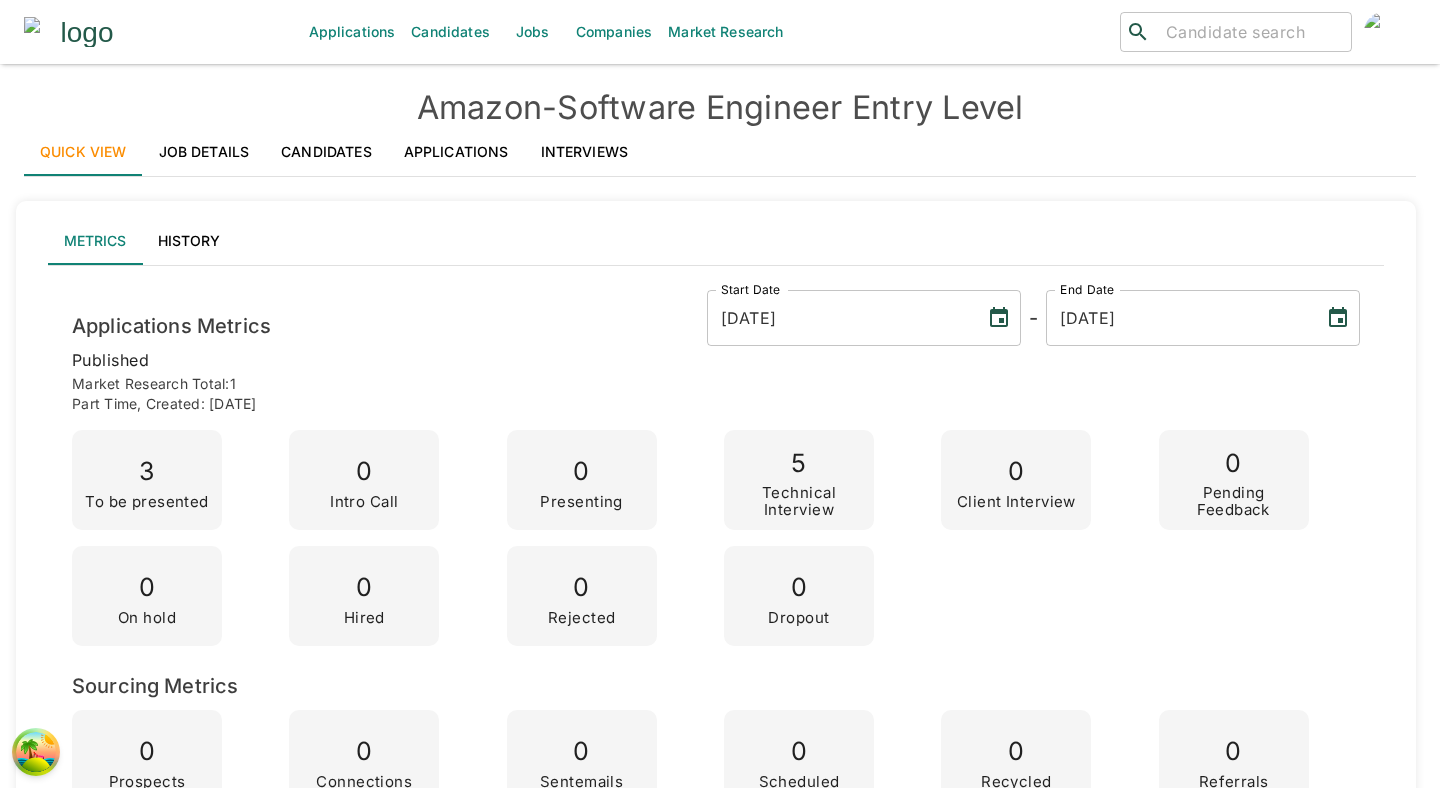 click on "History" at bounding box center [189, 241] 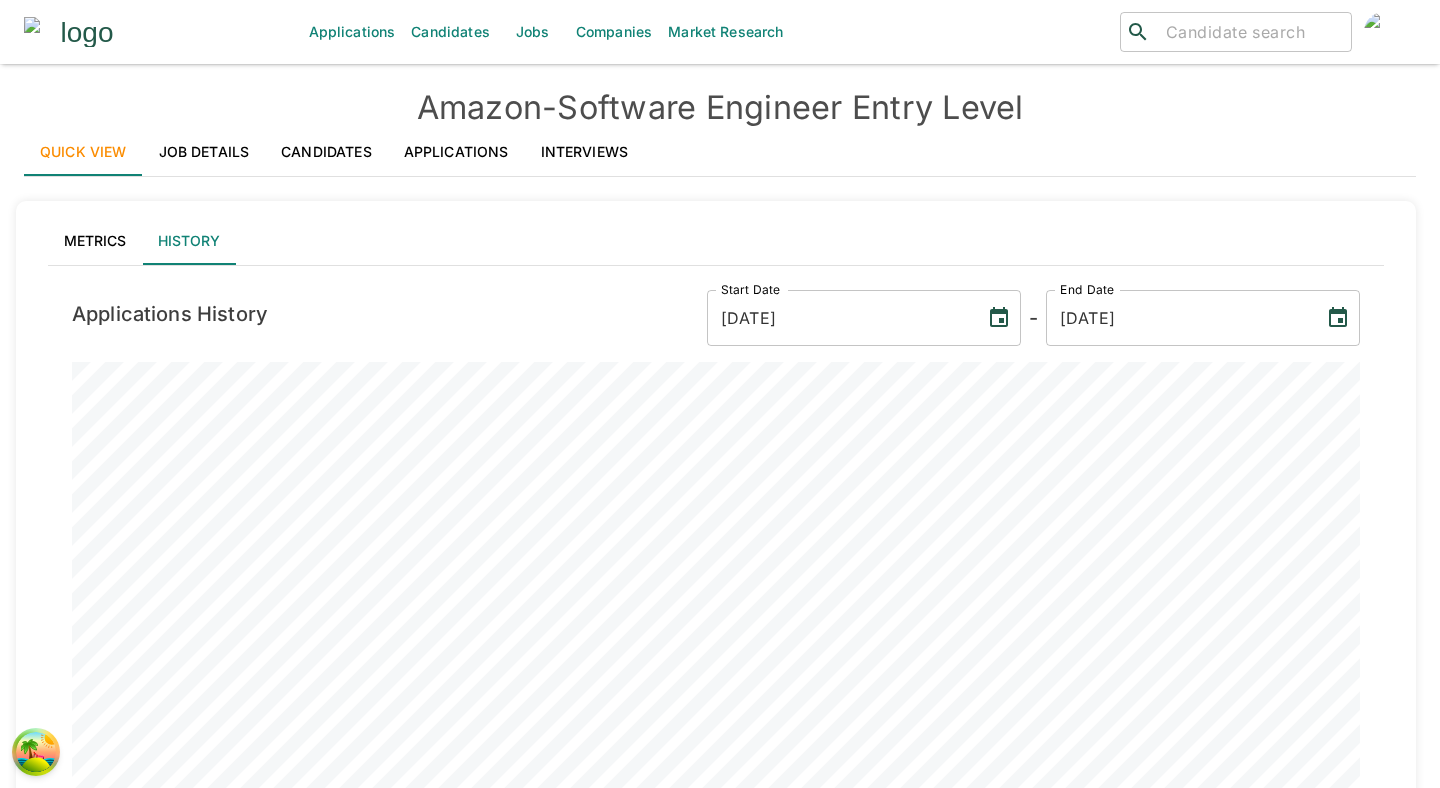 click on "Metrics" at bounding box center (95, 241) 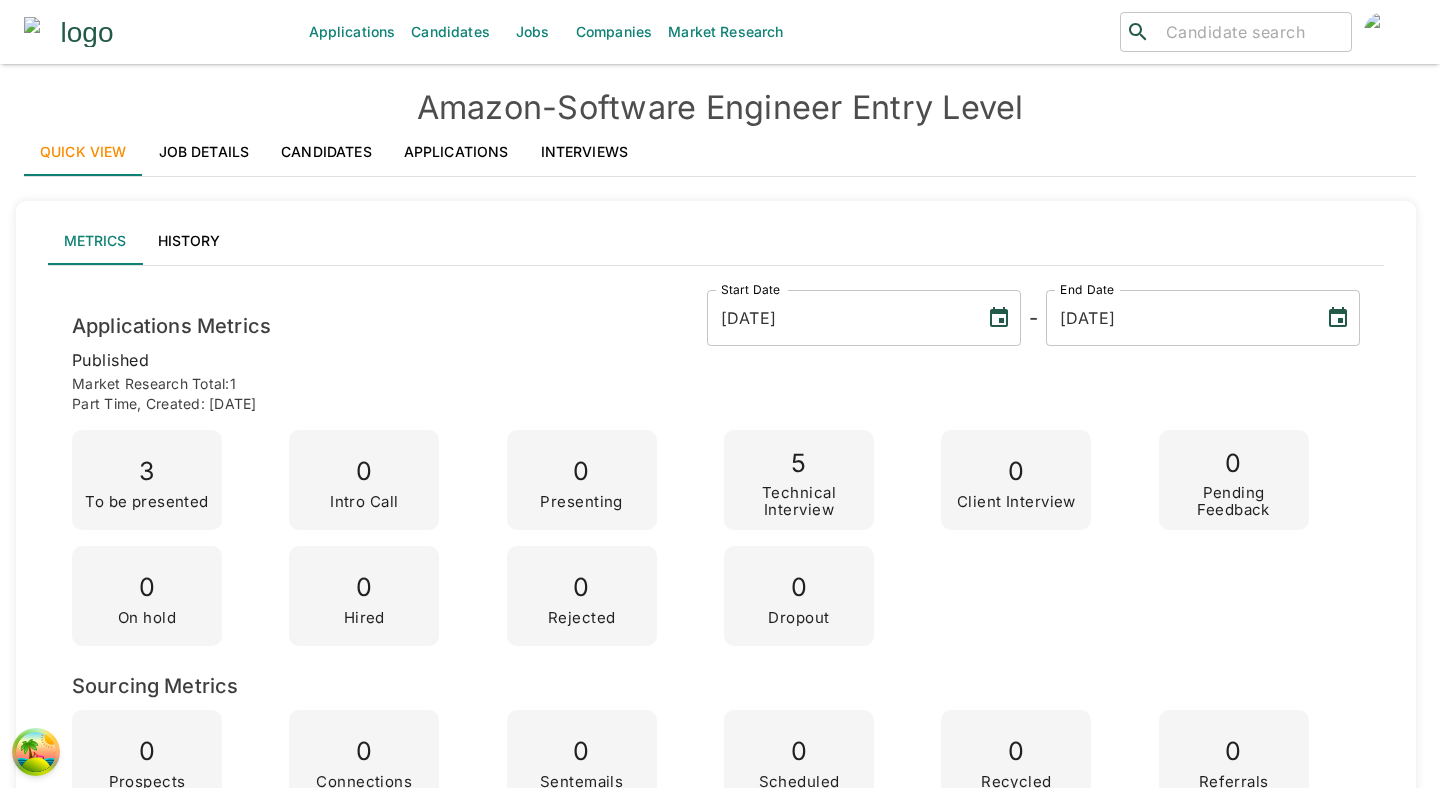 click on "Candidates" at bounding box center (326, 152) 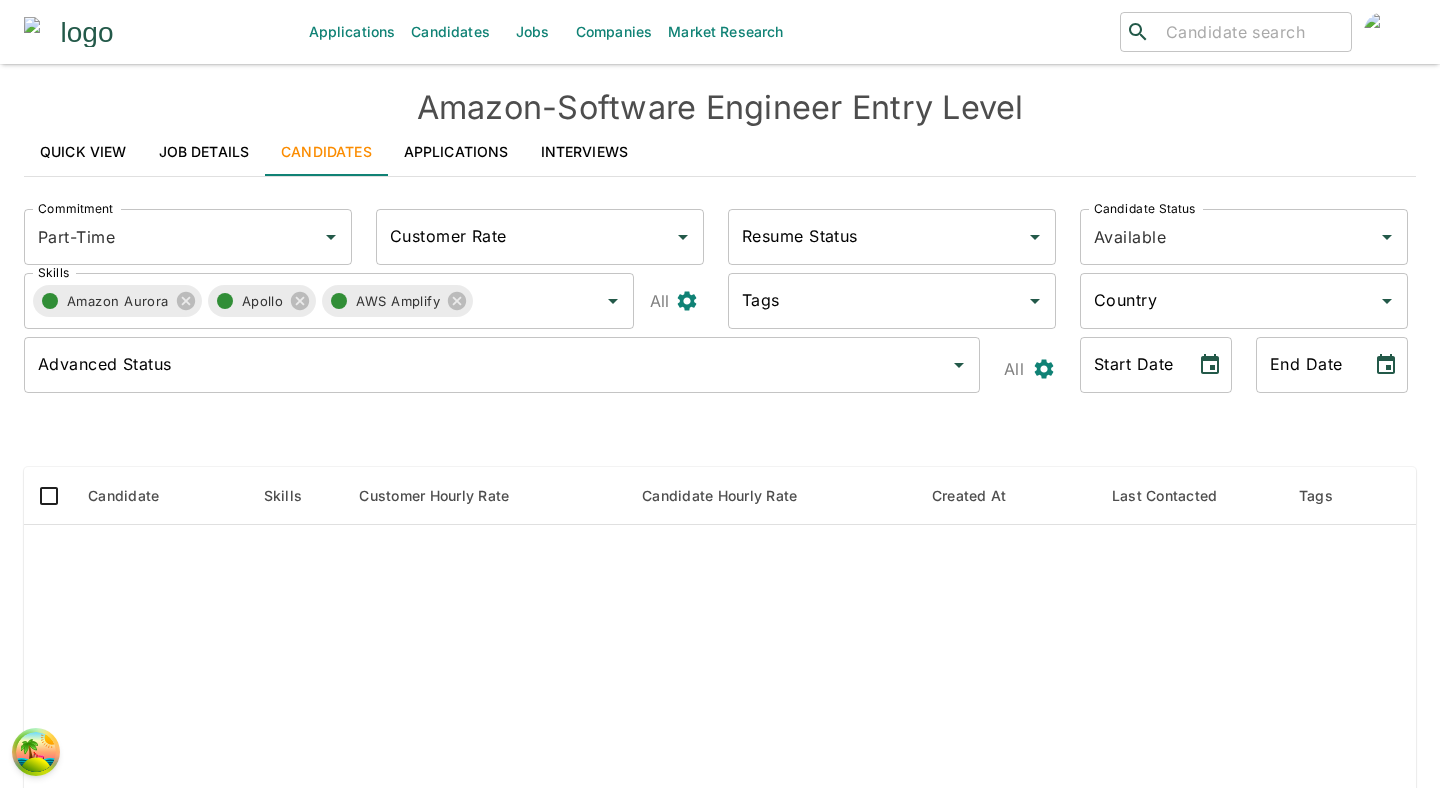 click on "Applications" at bounding box center [456, 152] 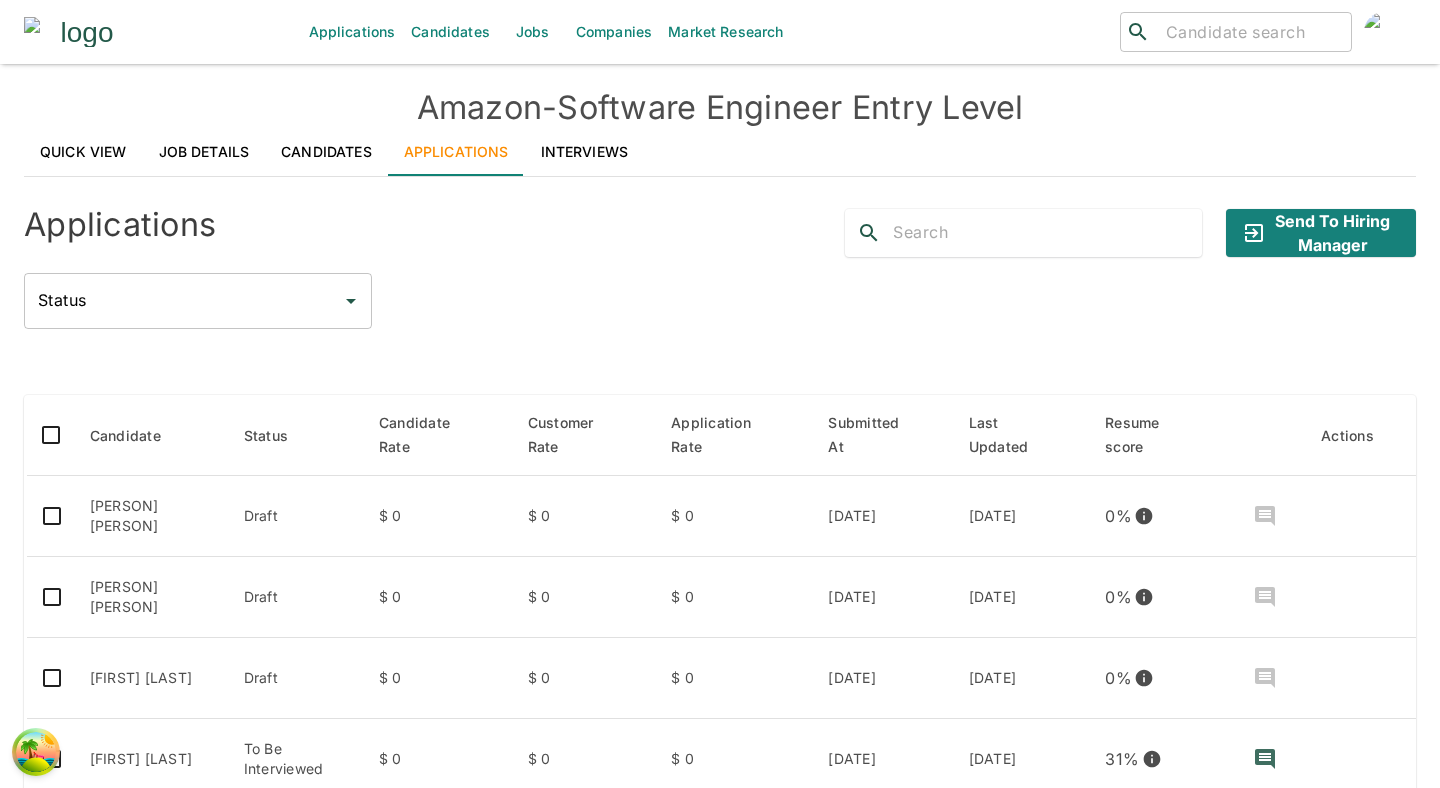 click on "Companies" at bounding box center [614, 32] 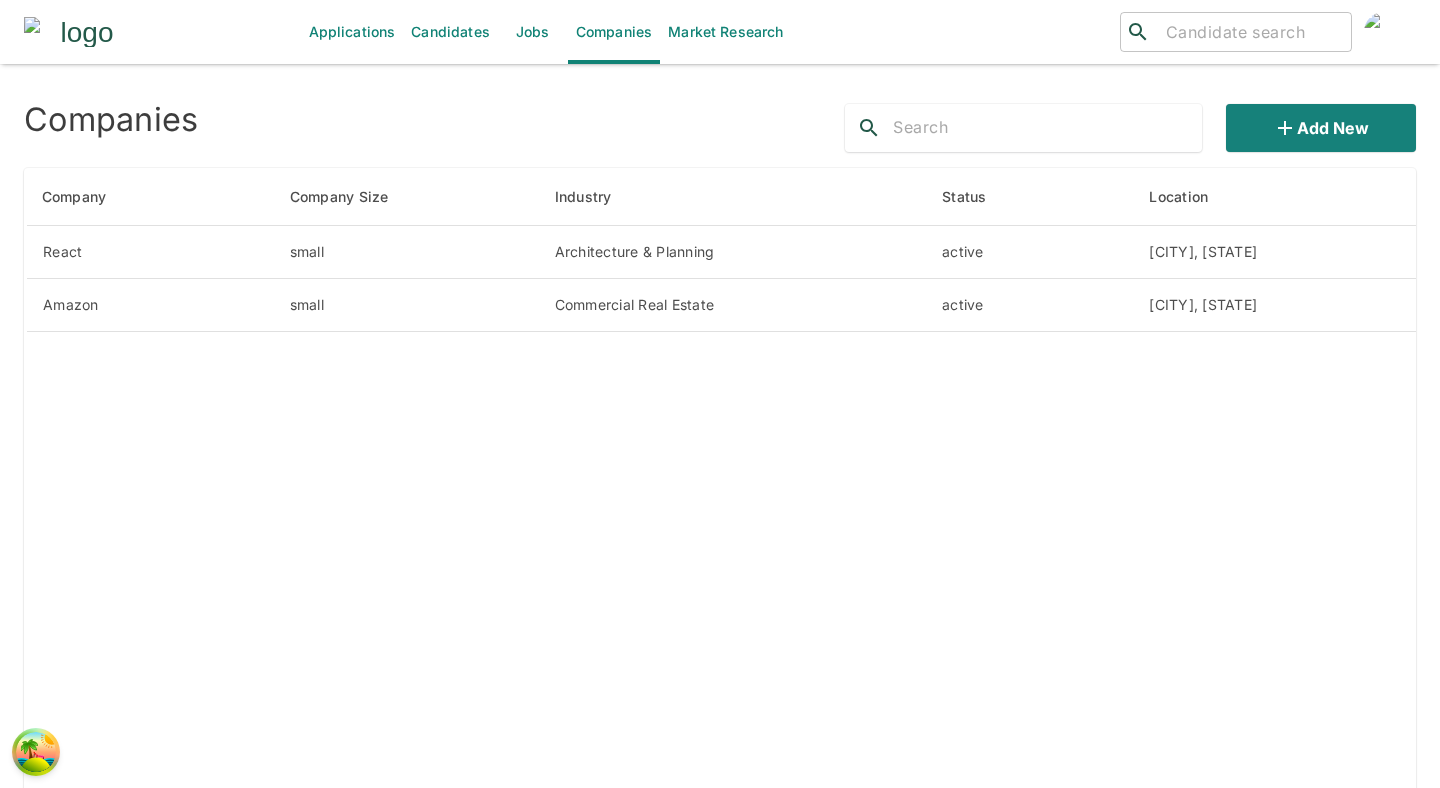 click on "Market Research" at bounding box center (725, 32) 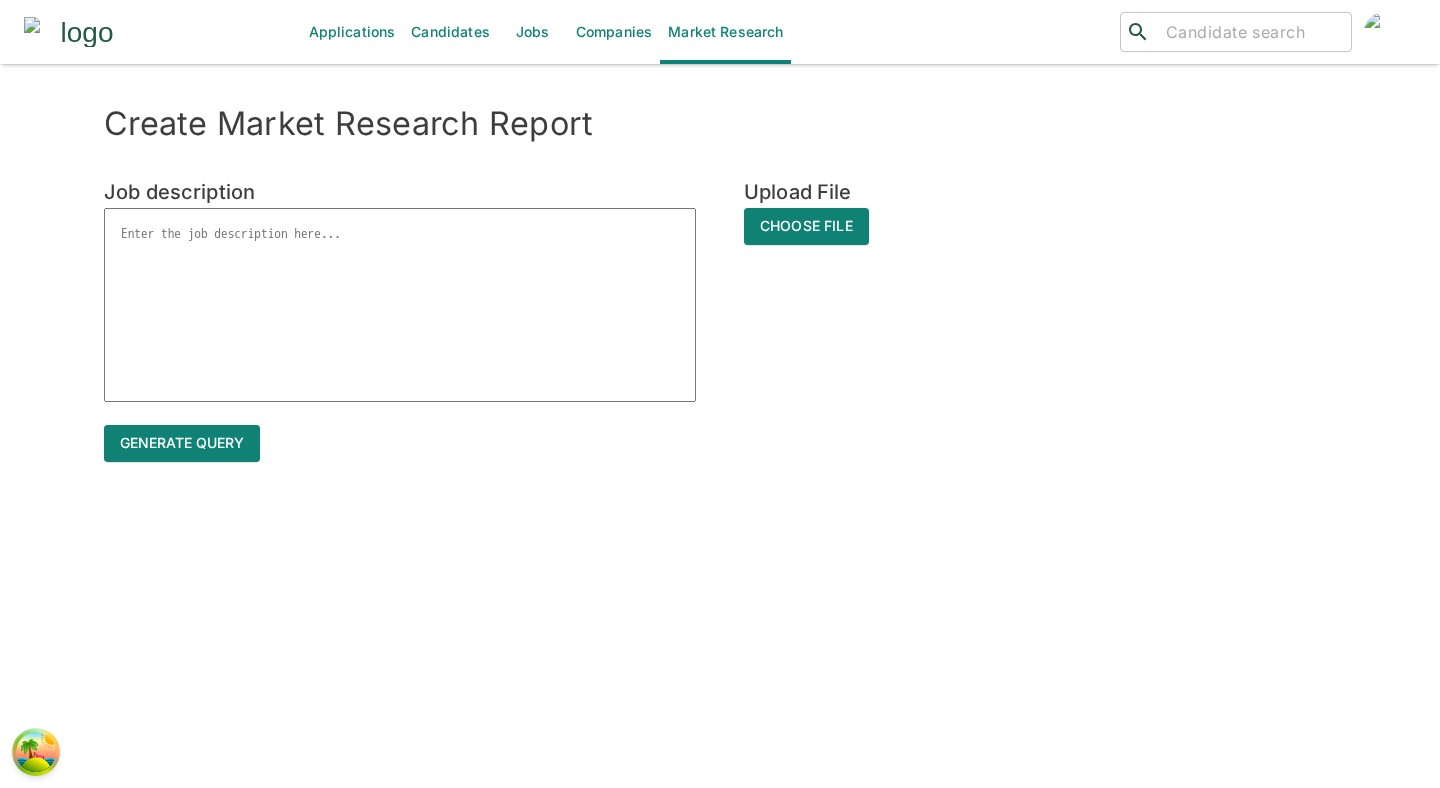 click on "Candidates" at bounding box center [450, 32] 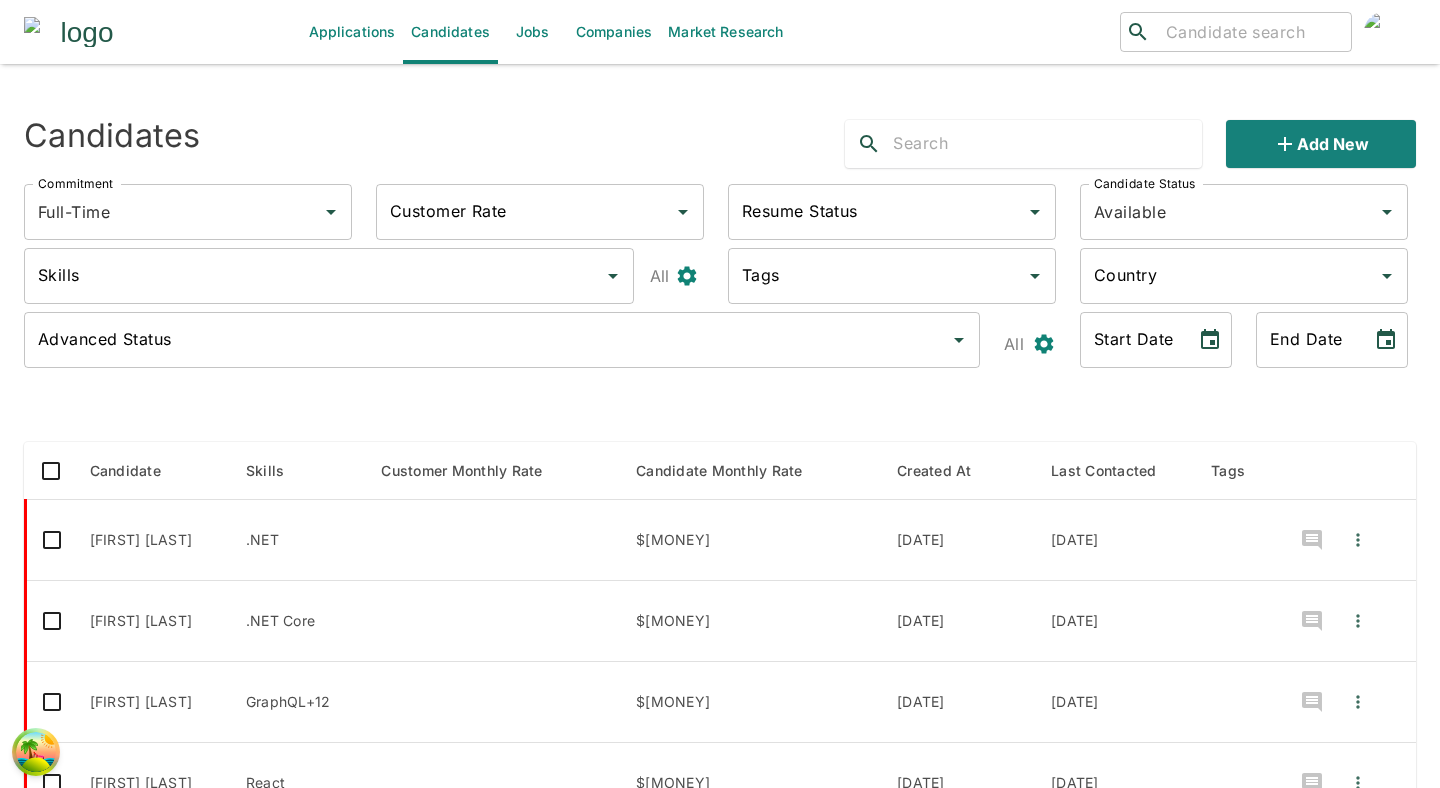 click on "Applications" at bounding box center (352, 32) 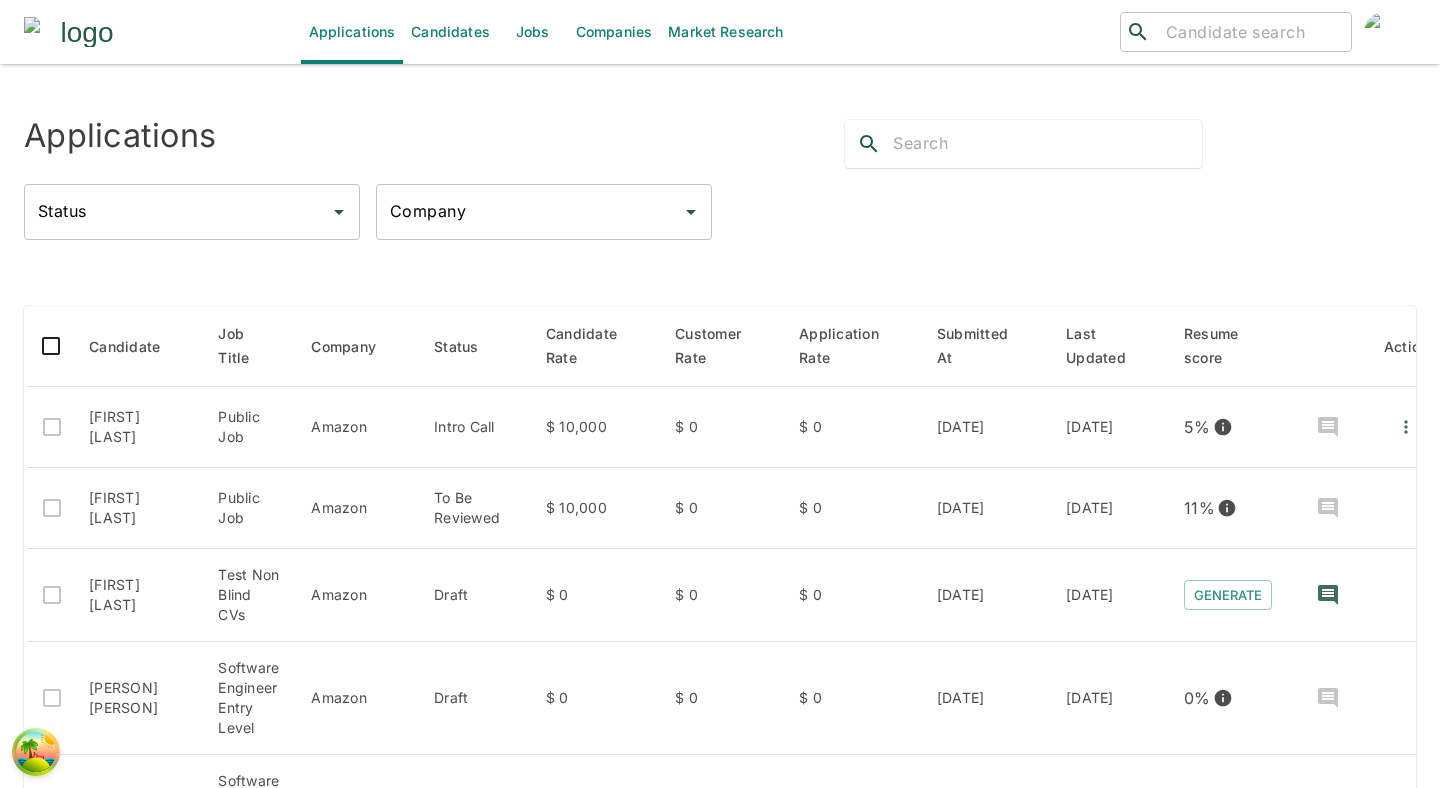 click on "Candidates" at bounding box center (450, 32) 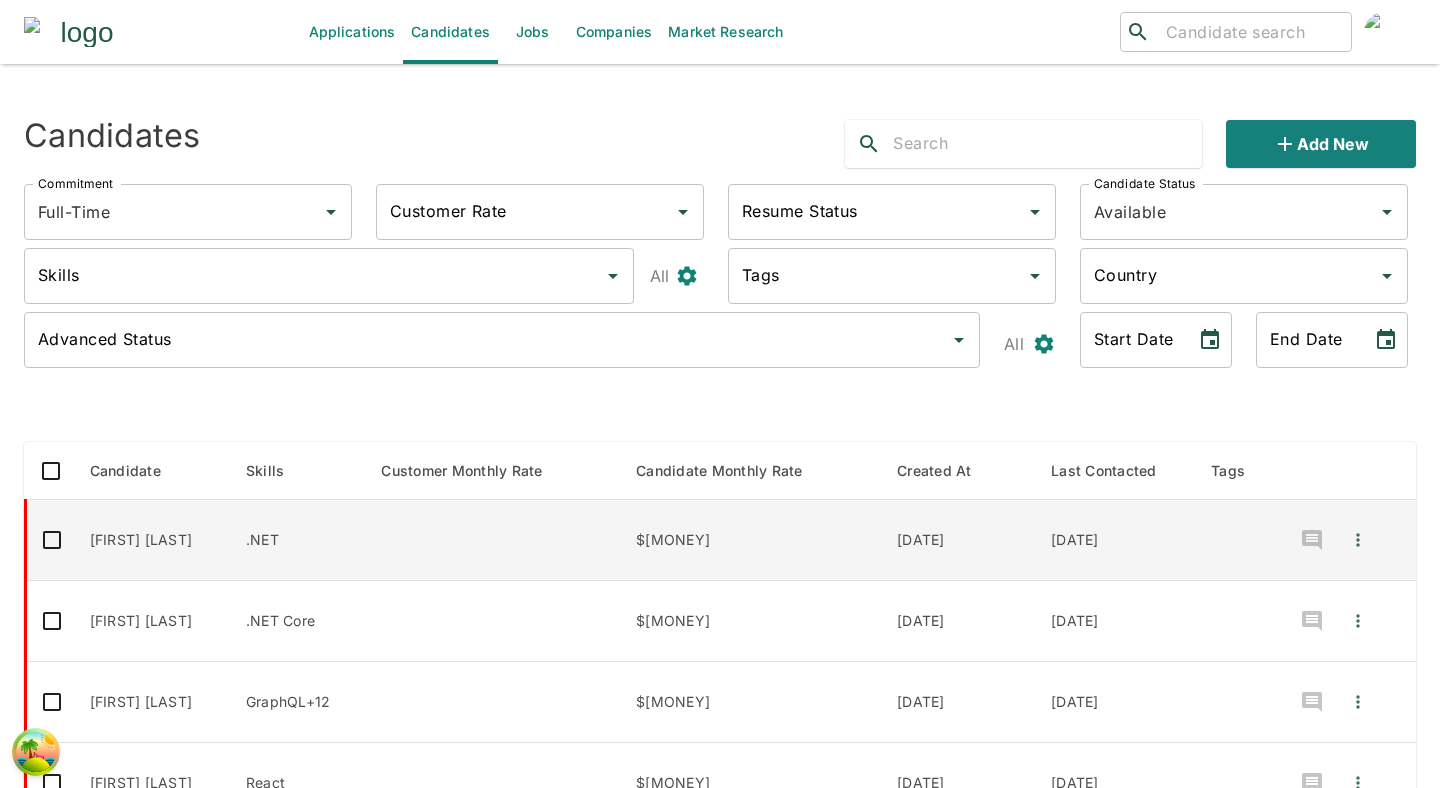 click on ".NET" at bounding box center [297, 540] 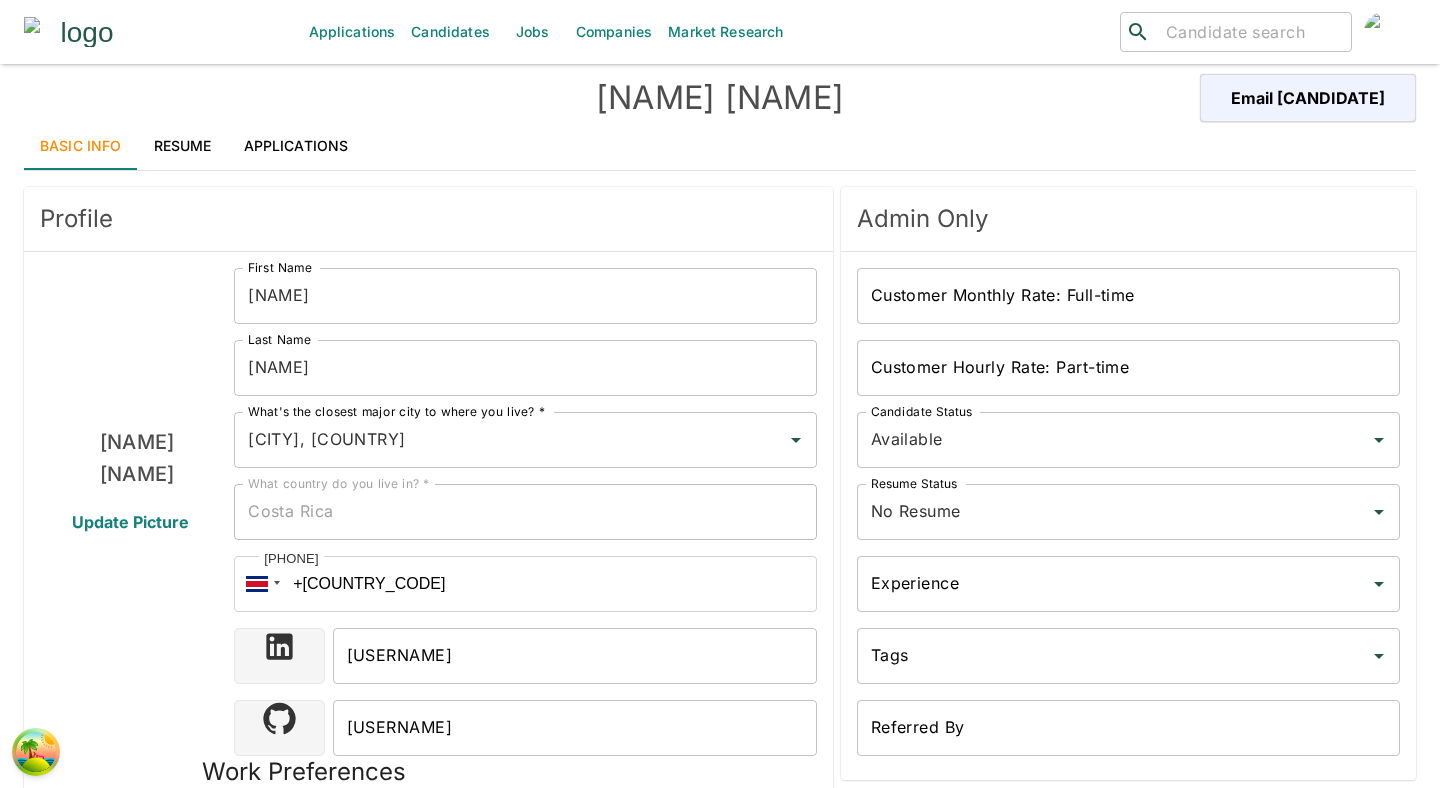 scroll, scrollTop: 0, scrollLeft: 0, axis: both 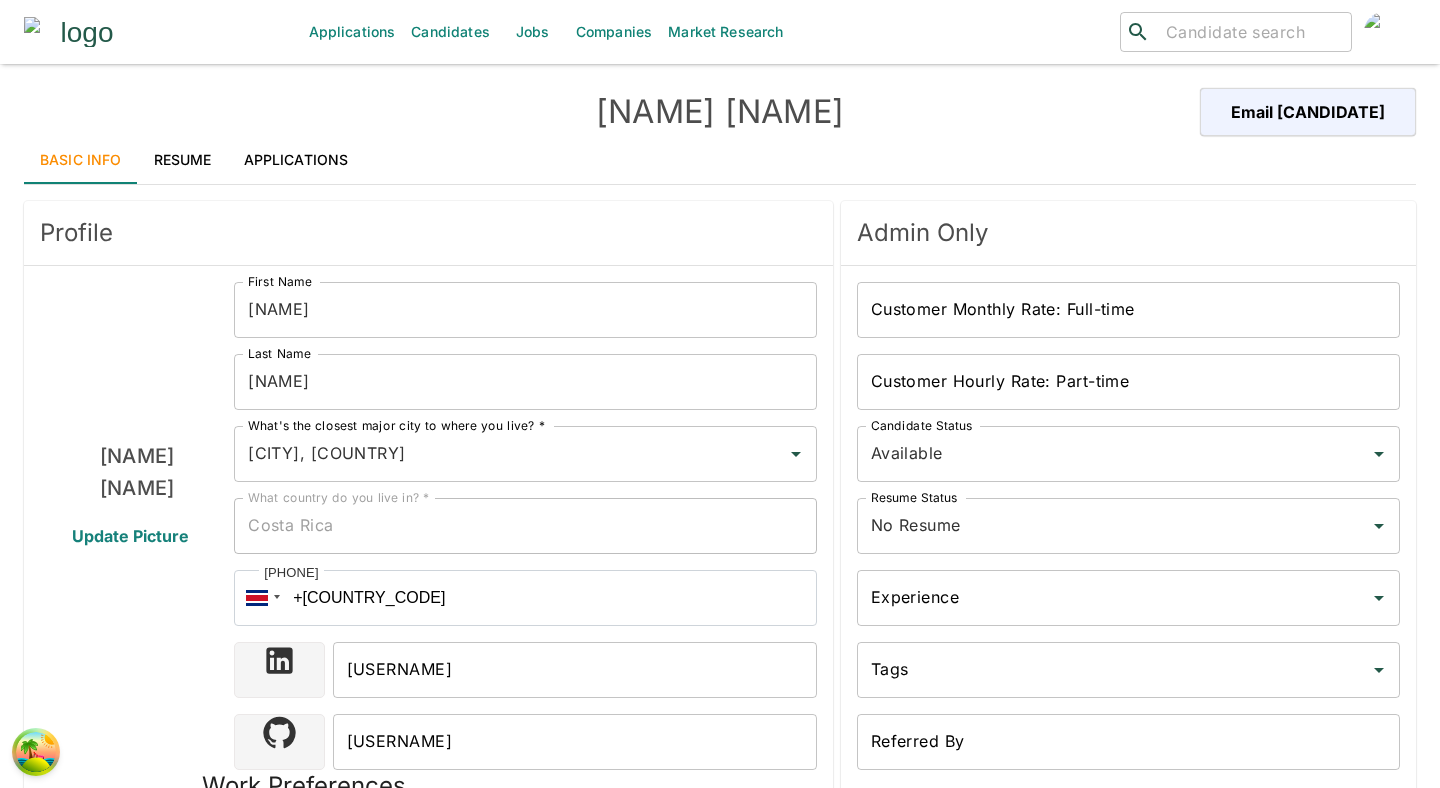 click on "Resume" at bounding box center (183, 160) 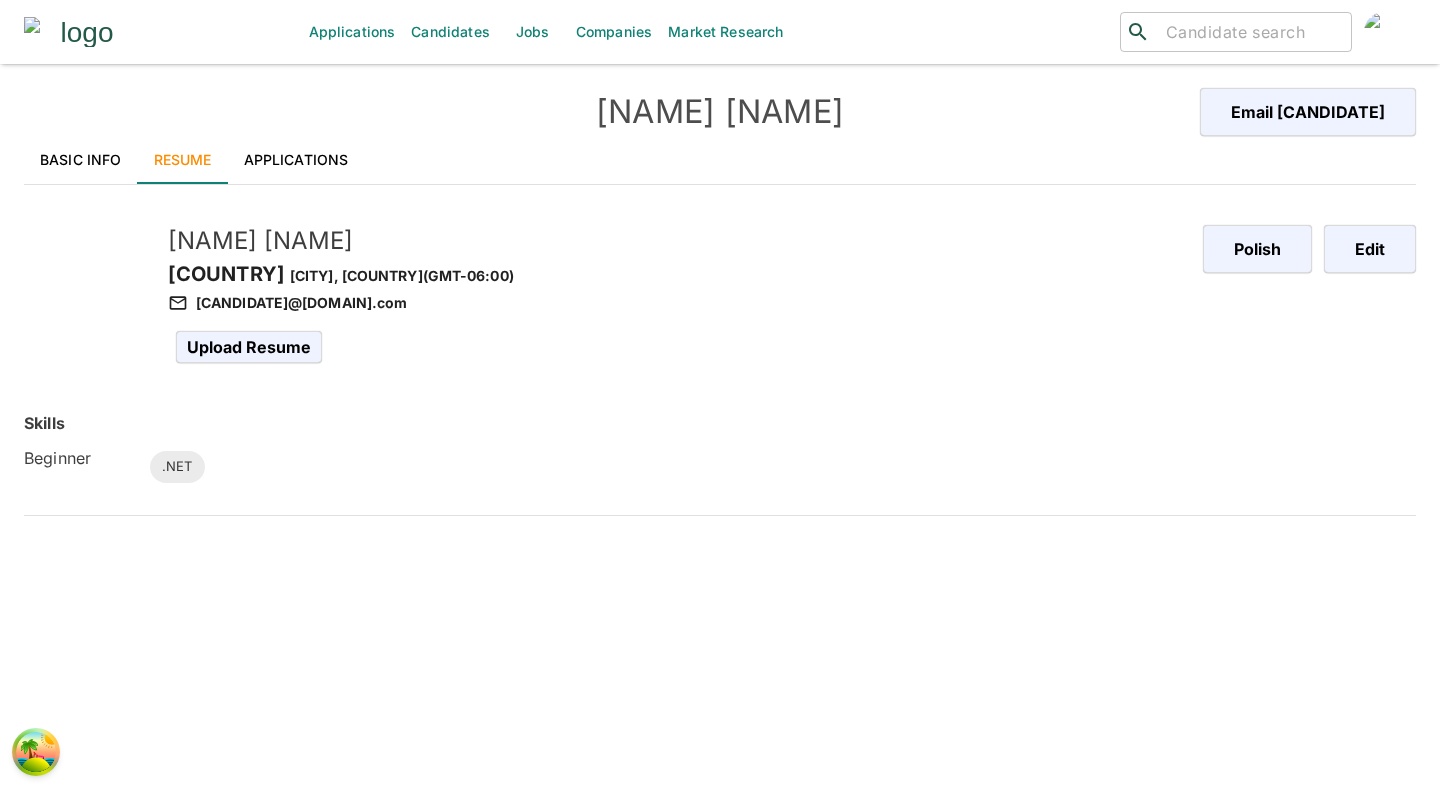 click on "Applications" at bounding box center (296, 160) 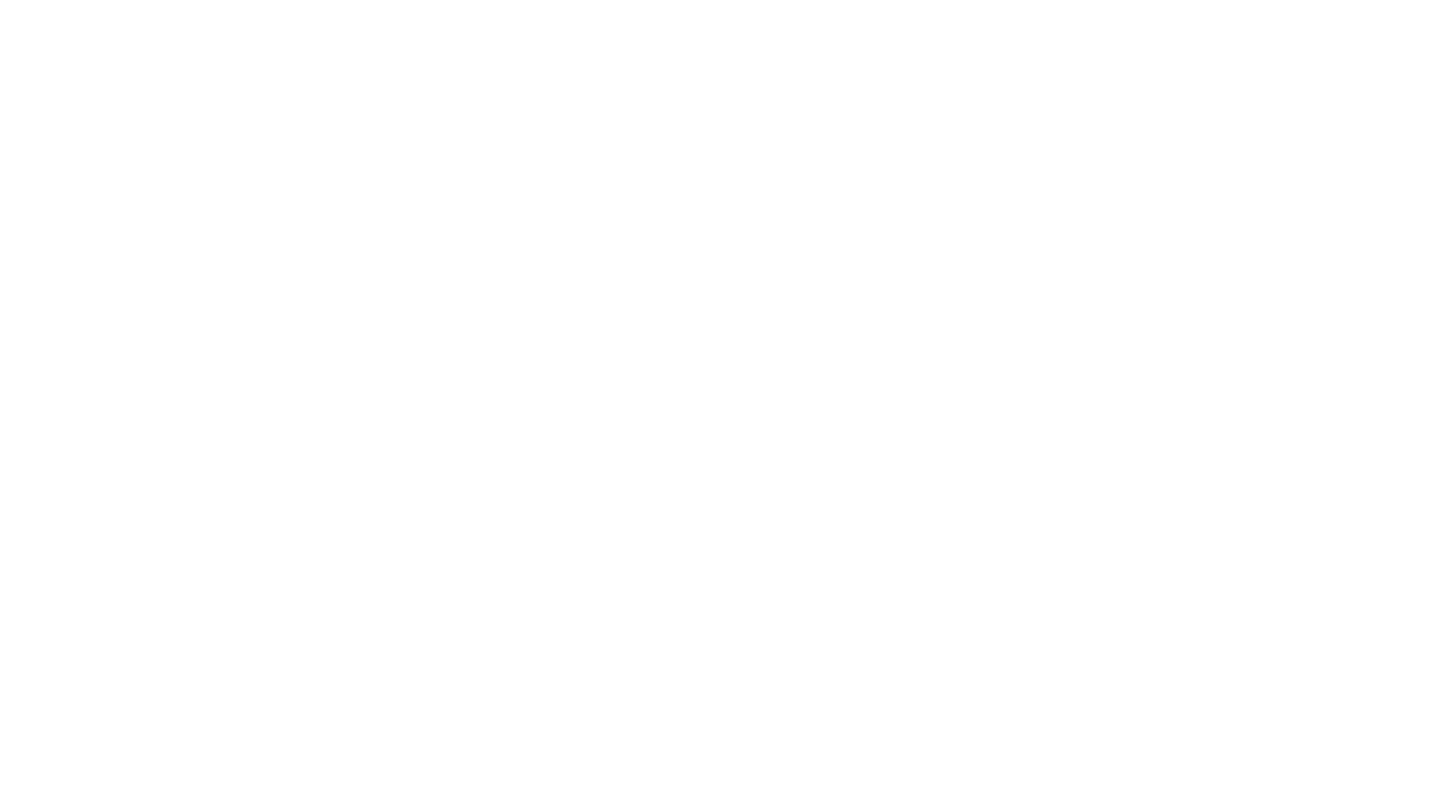 scroll, scrollTop: 0, scrollLeft: 0, axis: both 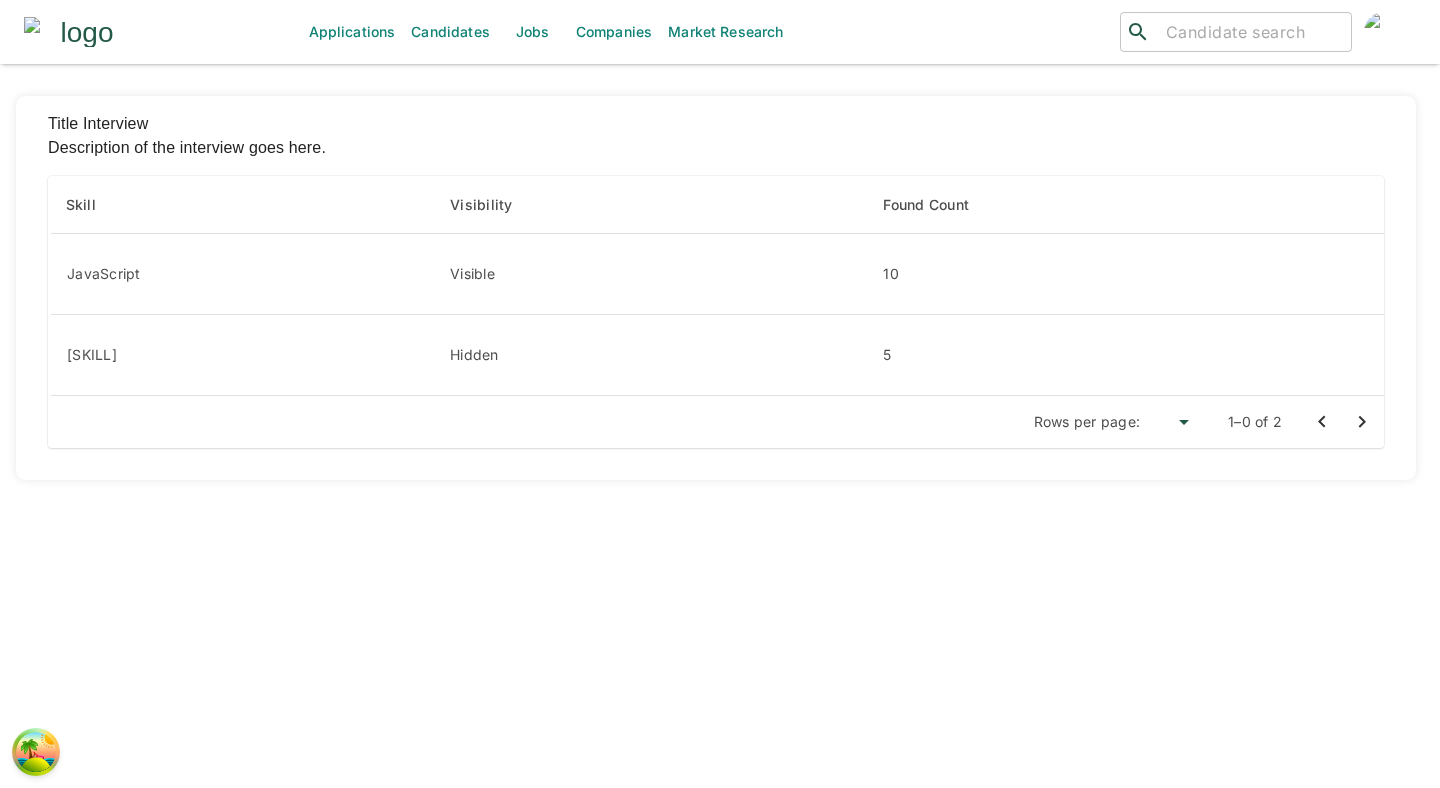 click at bounding box center [1362, 422] 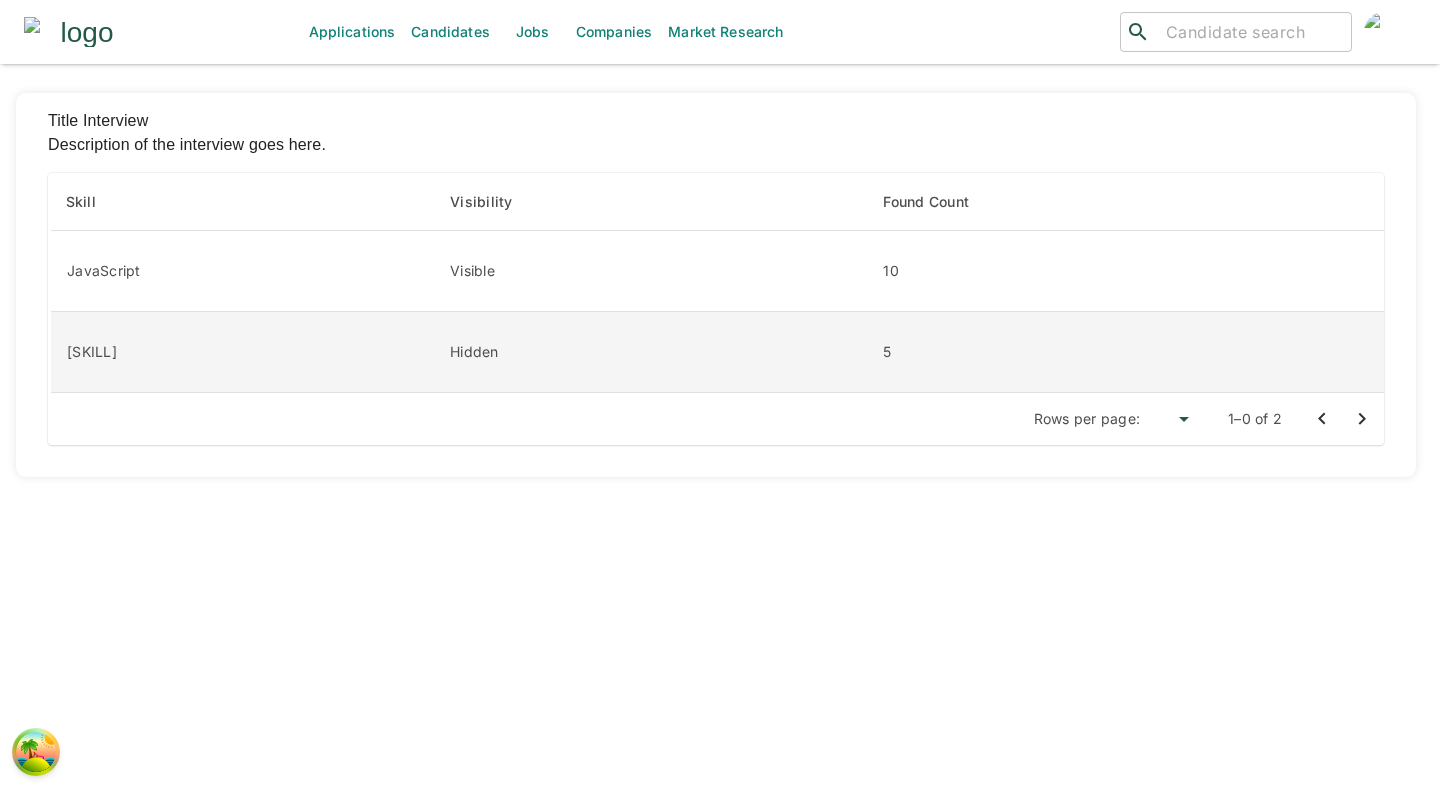 scroll, scrollTop: 0, scrollLeft: 0, axis: both 